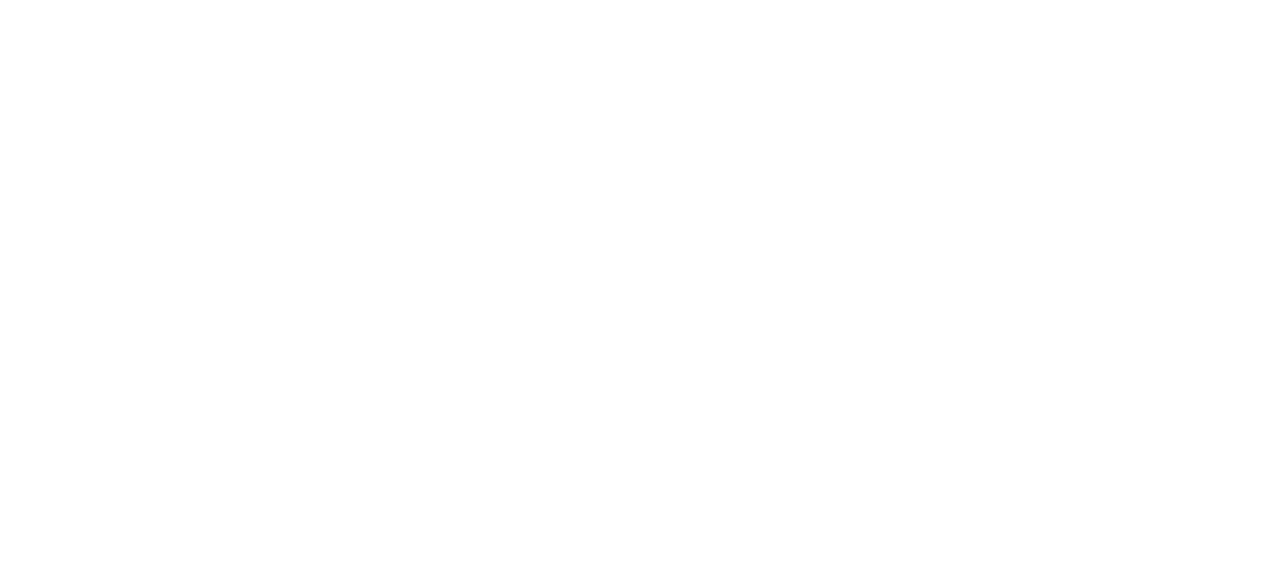 scroll, scrollTop: 0, scrollLeft: 0, axis: both 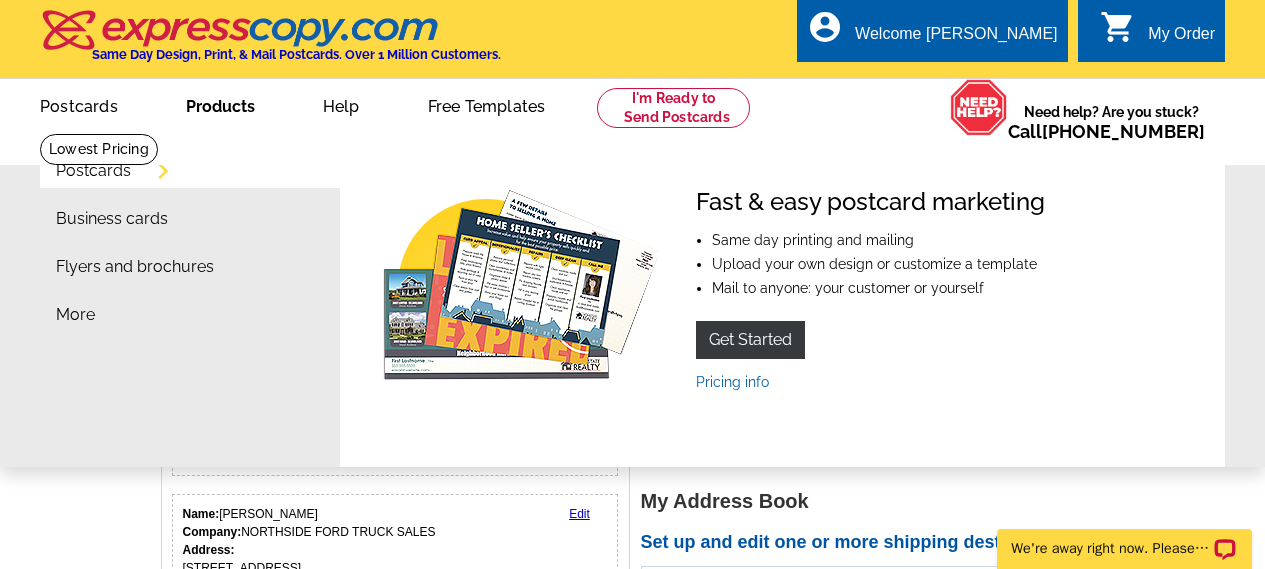 click on "Products" at bounding box center (220, 104) 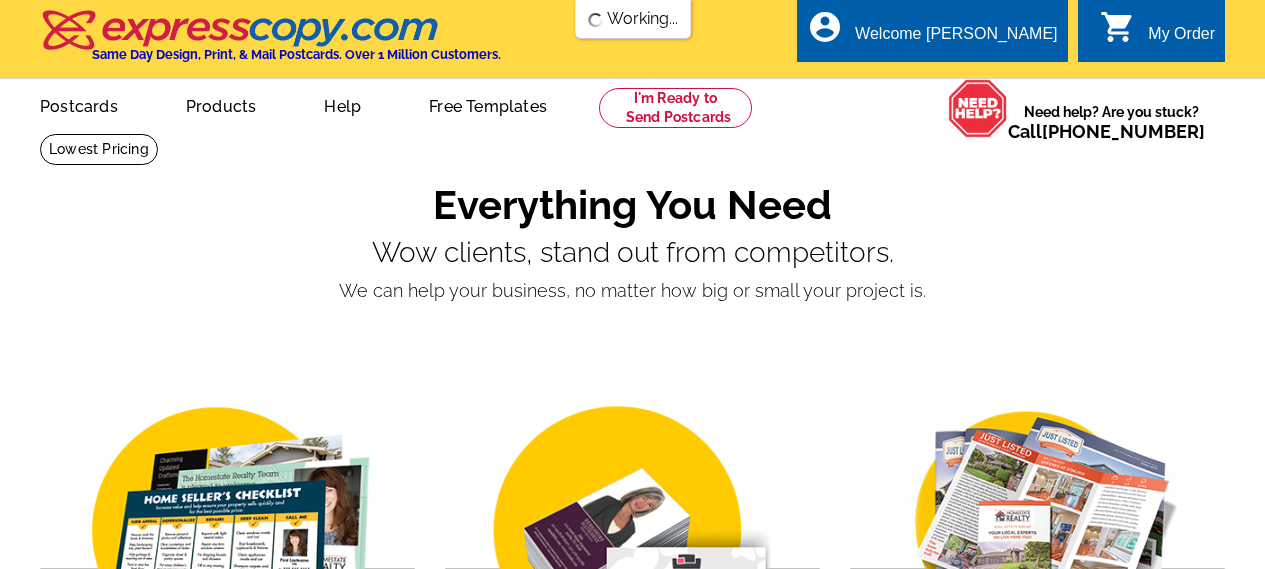 scroll, scrollTop: 0, scrollLeft: 0, axis: both 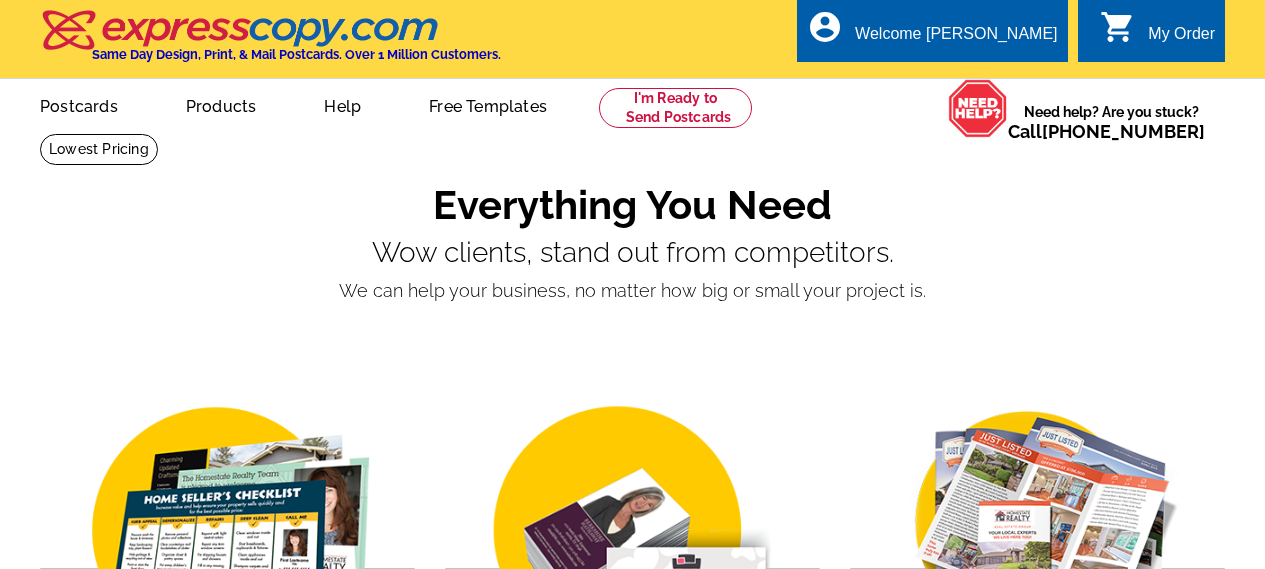 click on "Products" at bounding box center (221, 104) 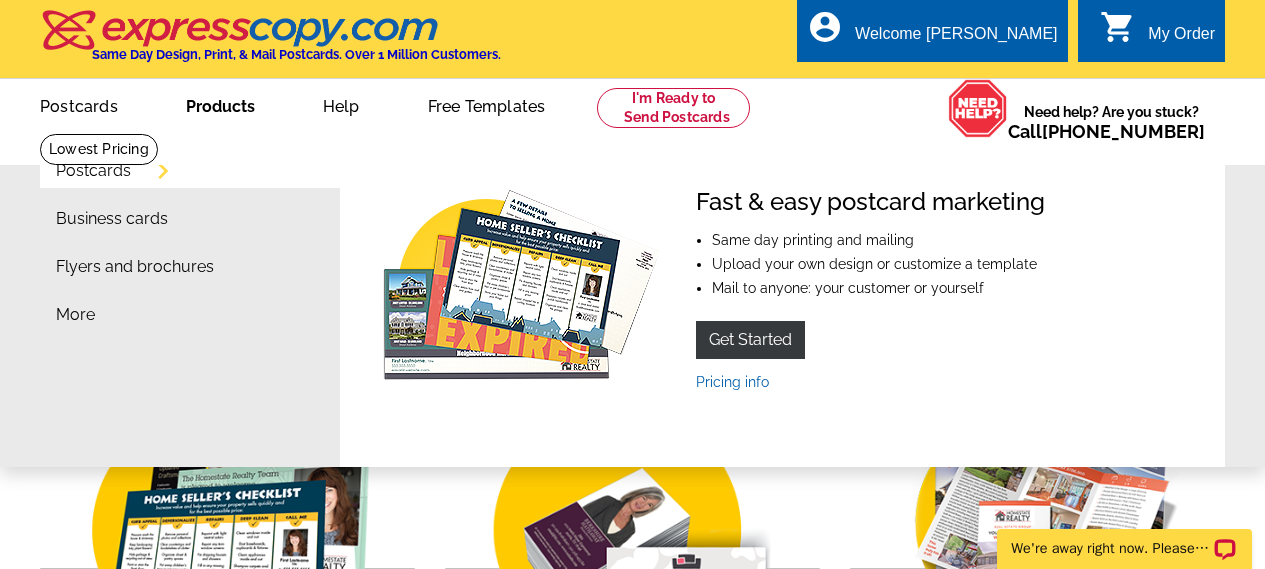 scroll, scrollTop: 0, scrollLeft: 0, axis: both 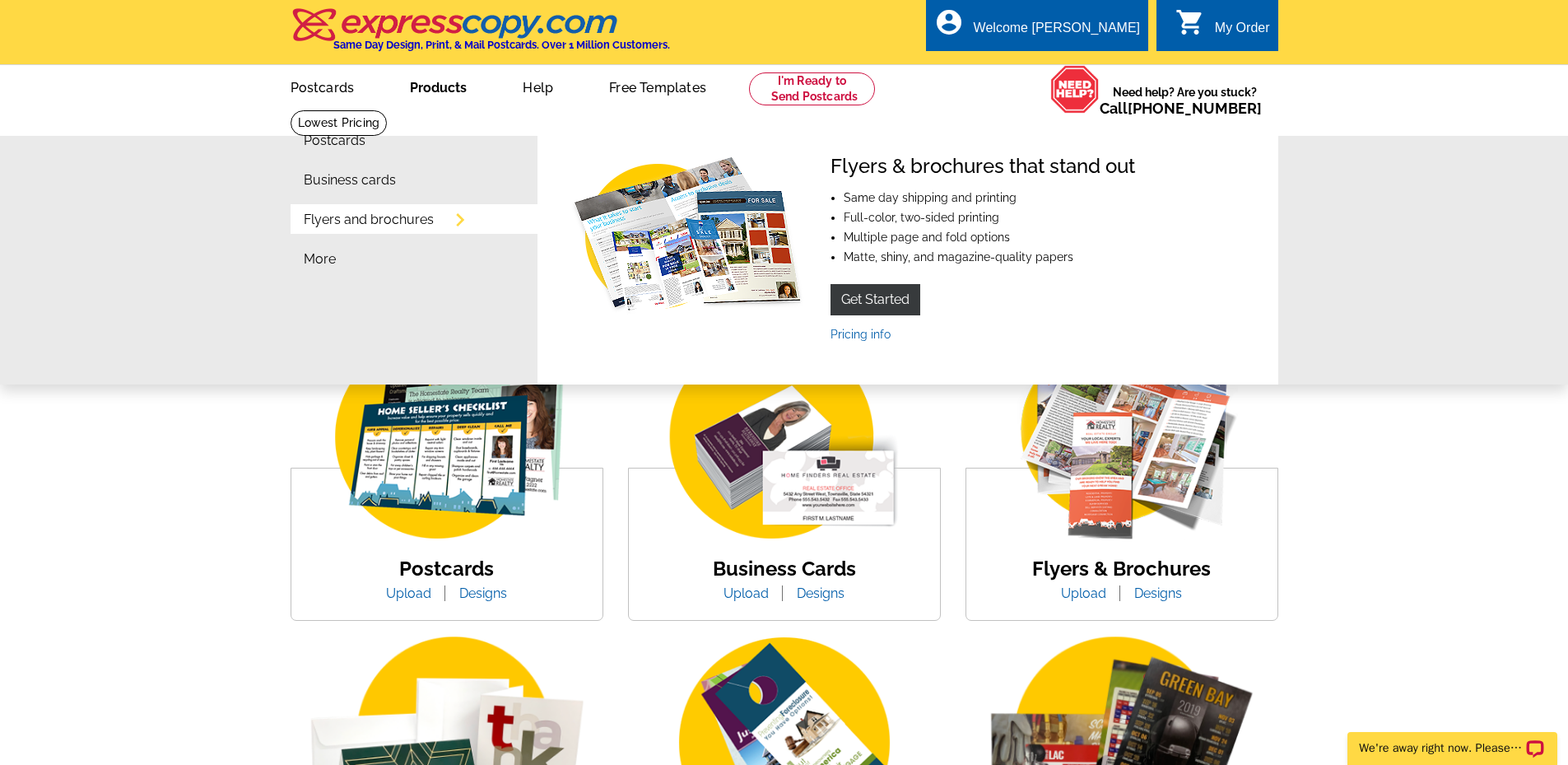 click on "Flyers and brochures" at bounding box center (369, 220) 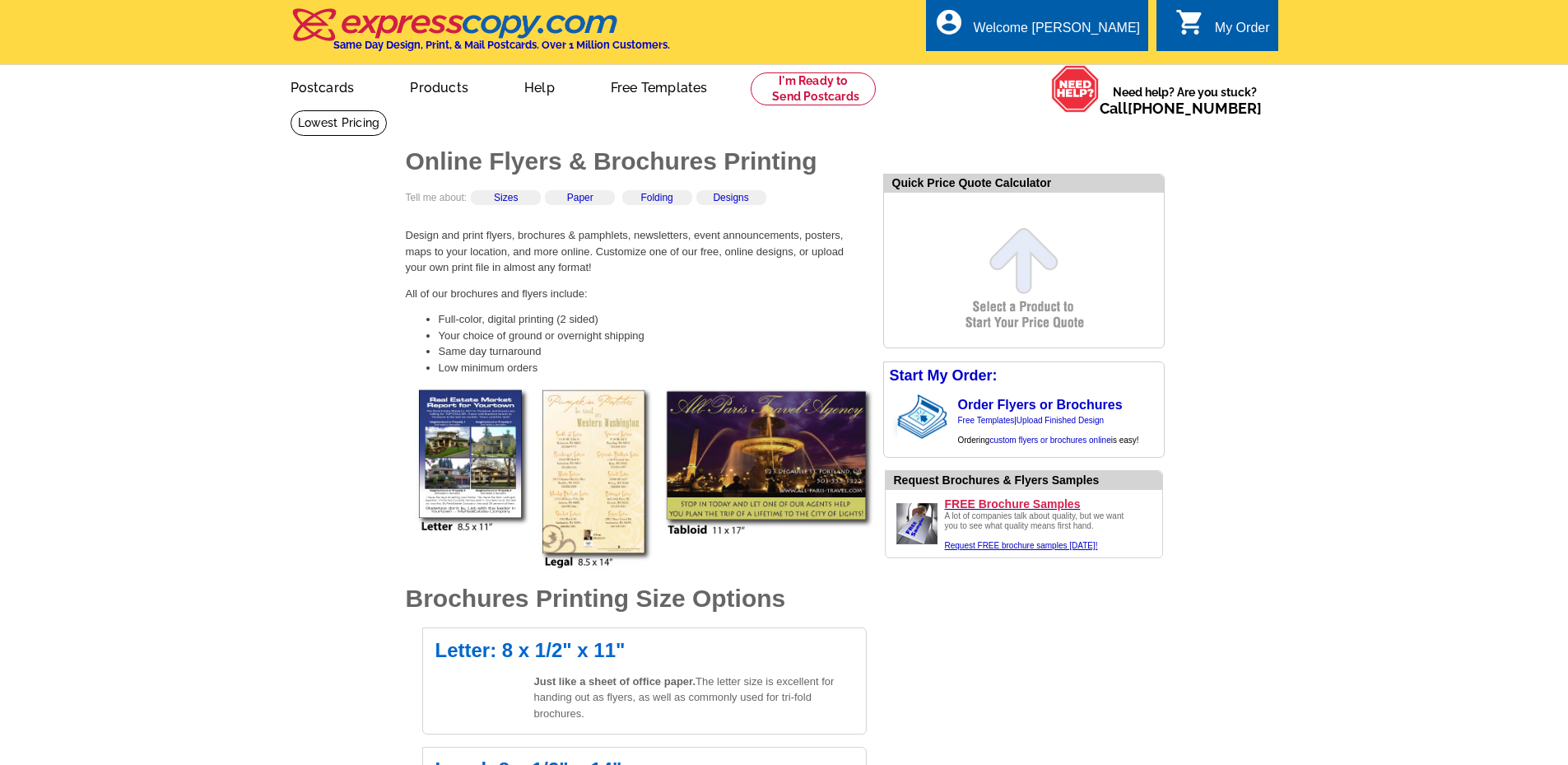 scroll, scrollTop: 0, scrollLeft: 0, axis: both 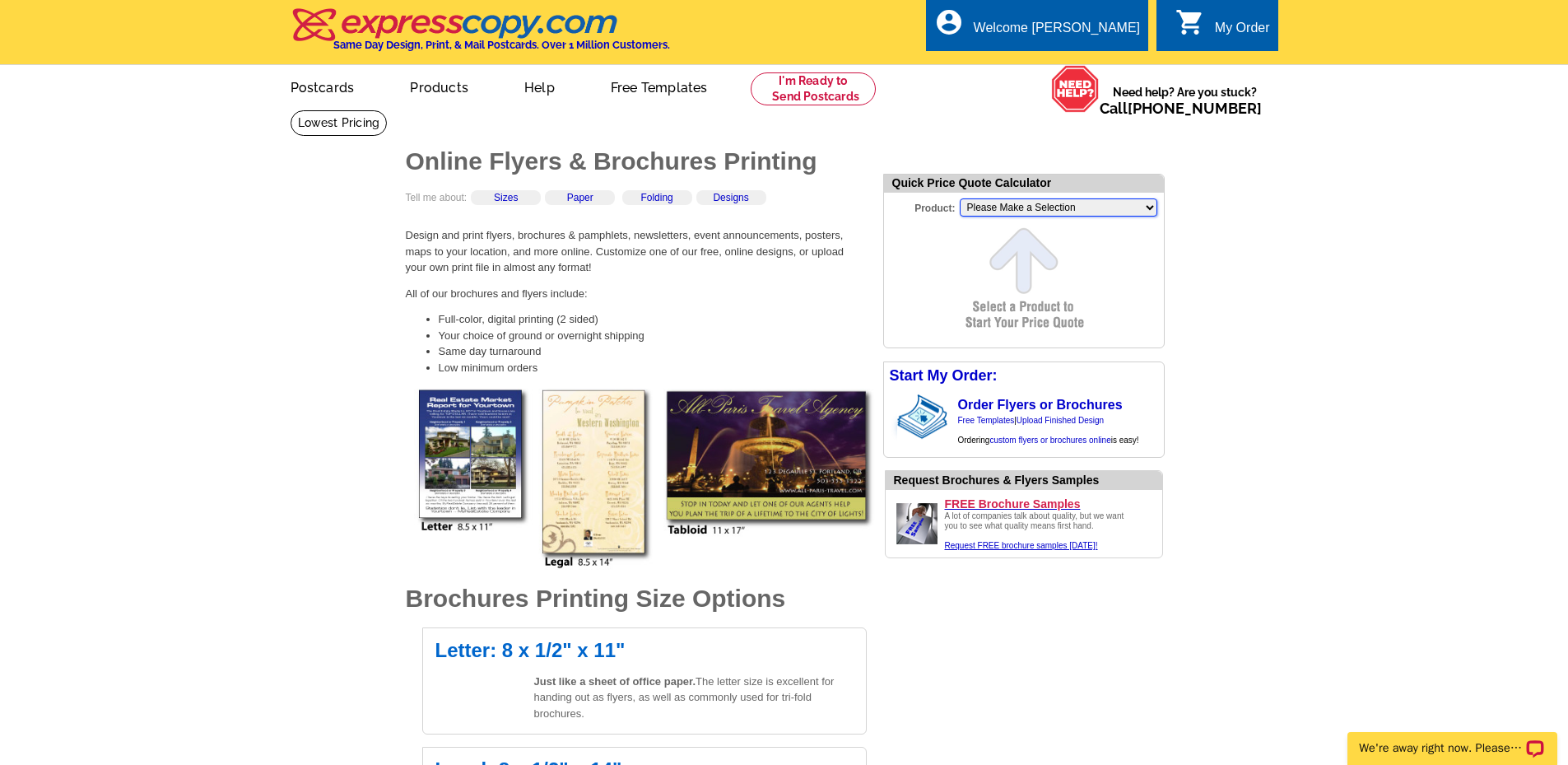 click on "Please Make a Selection Jumbo Postcard (5.5" x 8.5") Regular Postcard (4.25" x 5.6") Panoramic Postcard (5.75" x 11.25") Giant Postcard (8.5" x 11") EDDM Postcard (6.125" x 8.25") Business Card (3.5" x 2") Letter Flyer (8.5" x 11") Tabloid Flyer (11" x 17") Greeting Card (4.5" x 6") Greeting Card - Large (8.5" x 5.5") Door Hanger (4" x 11")" at bounding box center [1059, 208] 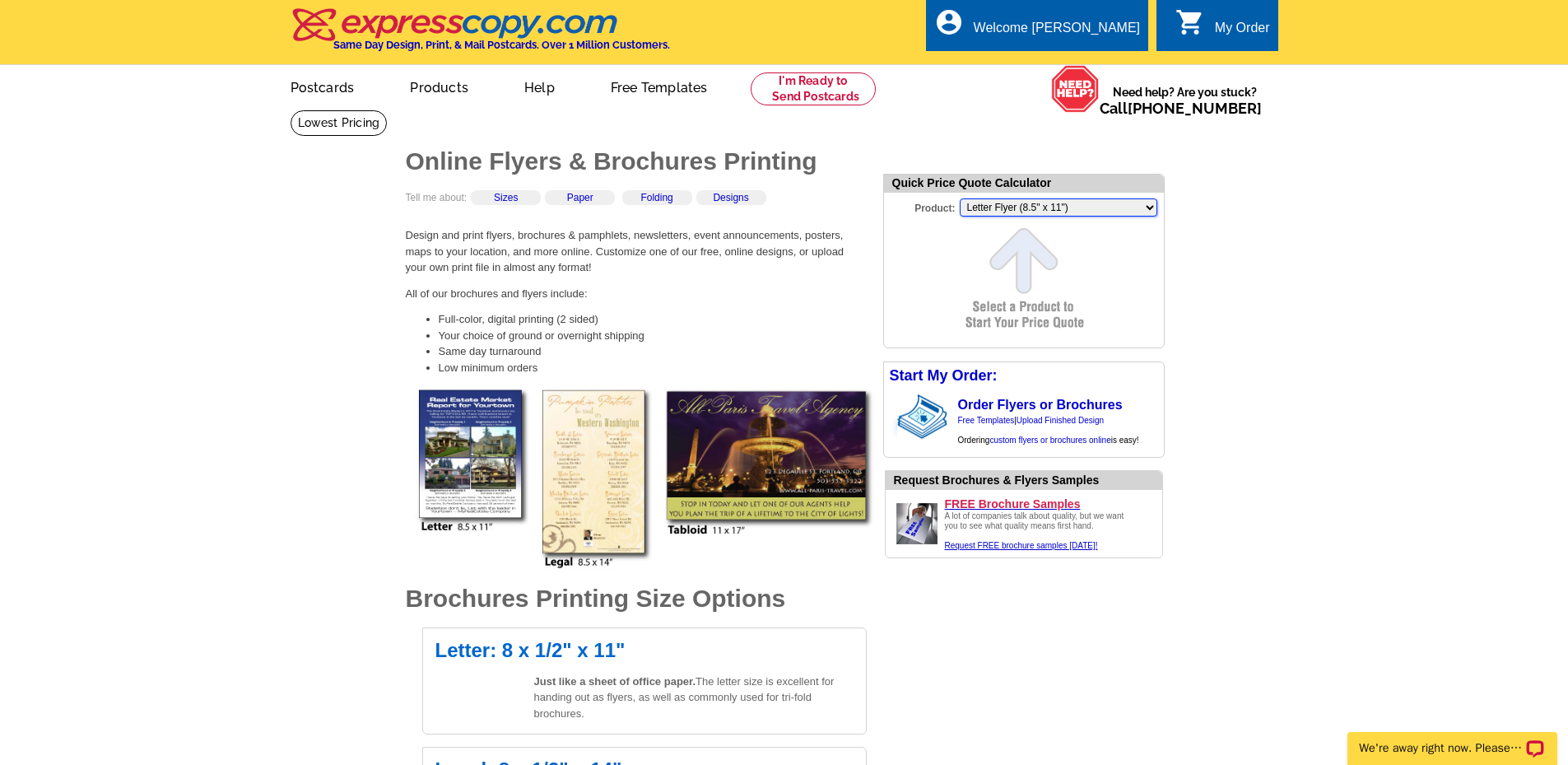 click on "Please Make a Selection Jumbo Postcard (5.5" x 8.5") Regular Postcard (4.25" x 5.6") Panoramic Postcard (5.75" x 11.25") Giant Postcard (8.5" x 11") EDDM Postcard (6.125" x 8.25") Business Card (3.5" x 2") Letter Flyer (8.5" x 11") Tabloid Flyer (11" x 17") Greeting Card (4.5" x 6") Greeting Card - Large (8.5" x 5.5") Door Hanger (4" x 11")" at bounding box center [1059, 208] 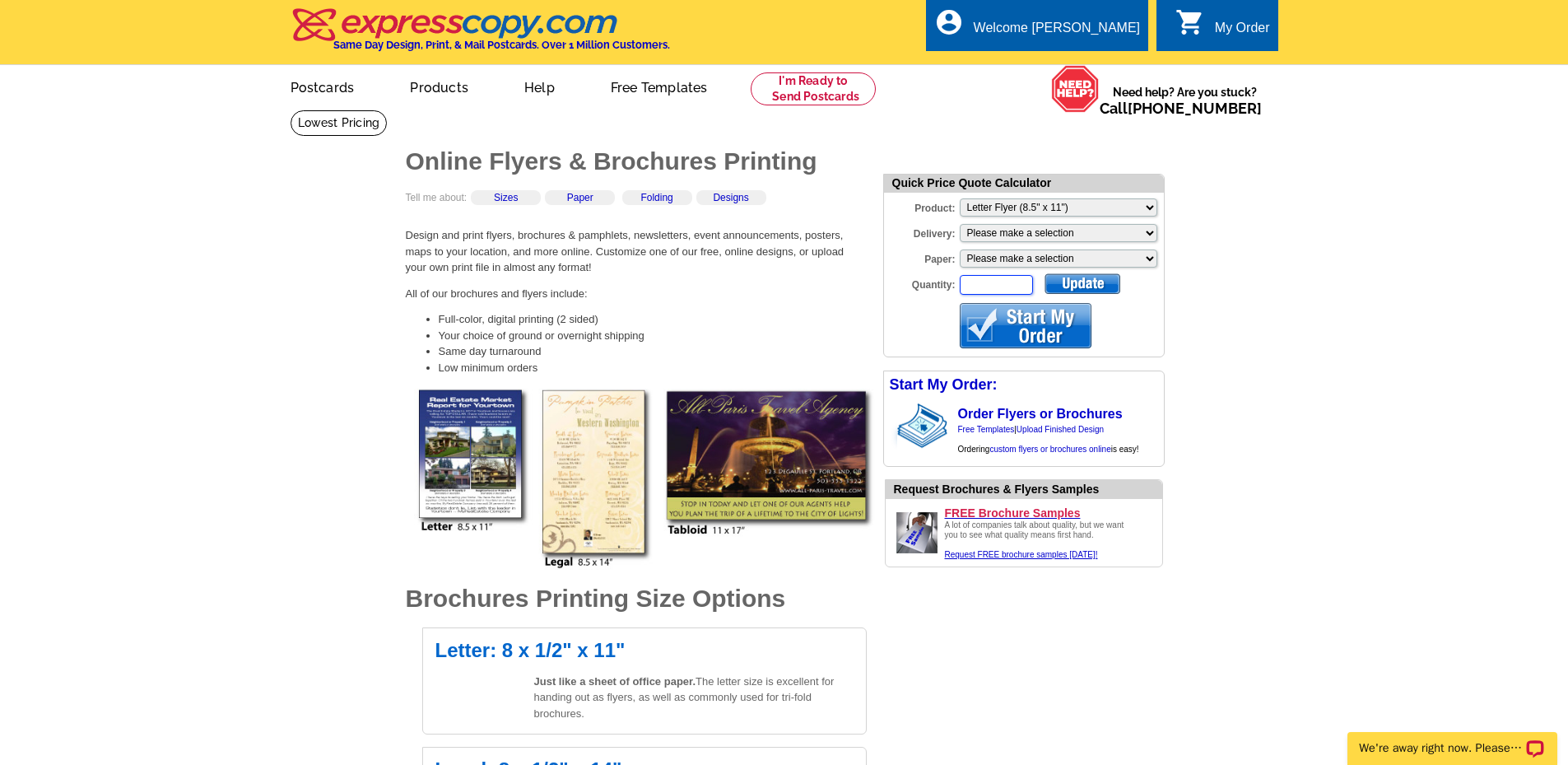 click on "Quantity:" at bounding box center [996, 285] 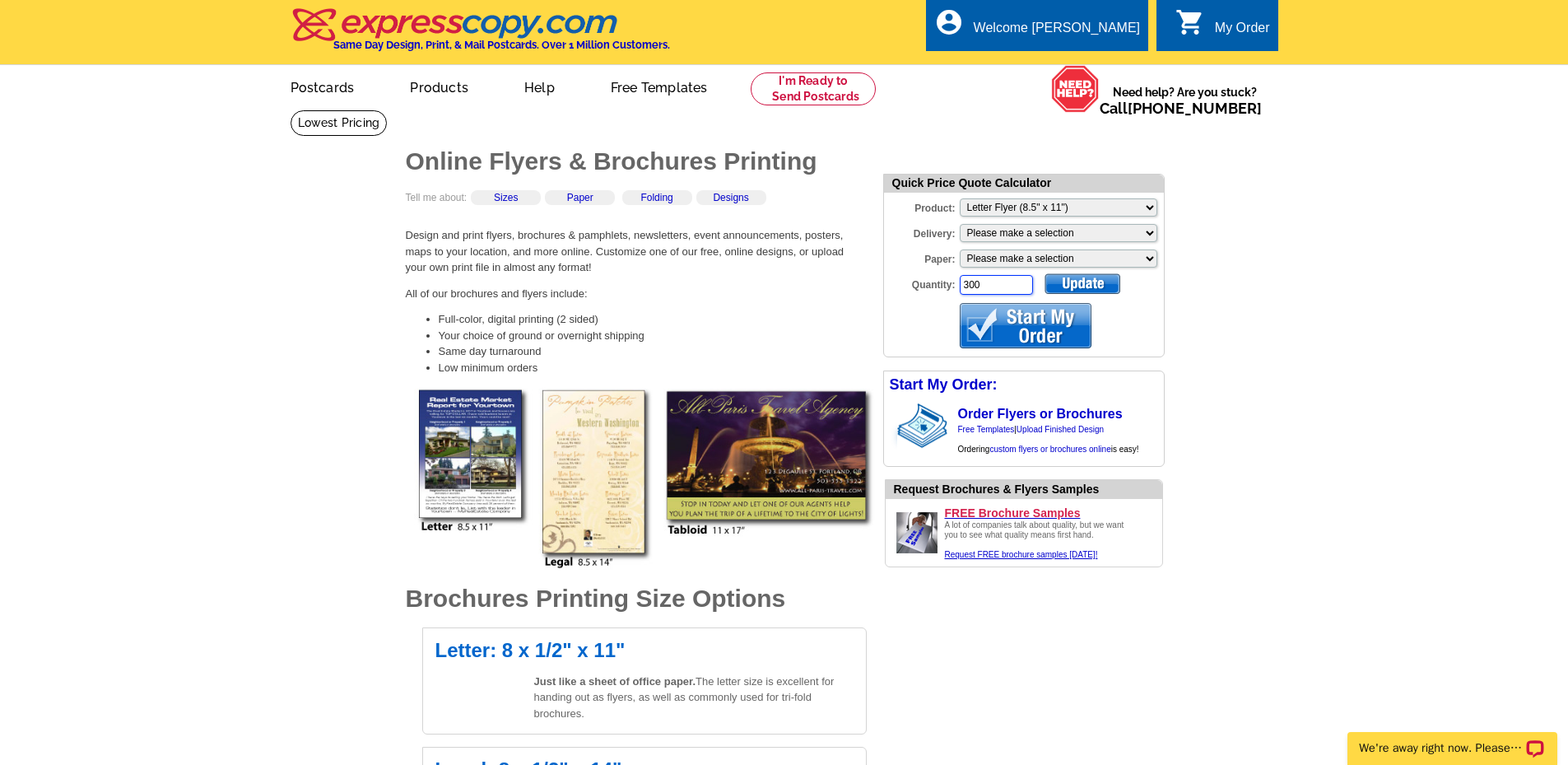 type on "300" 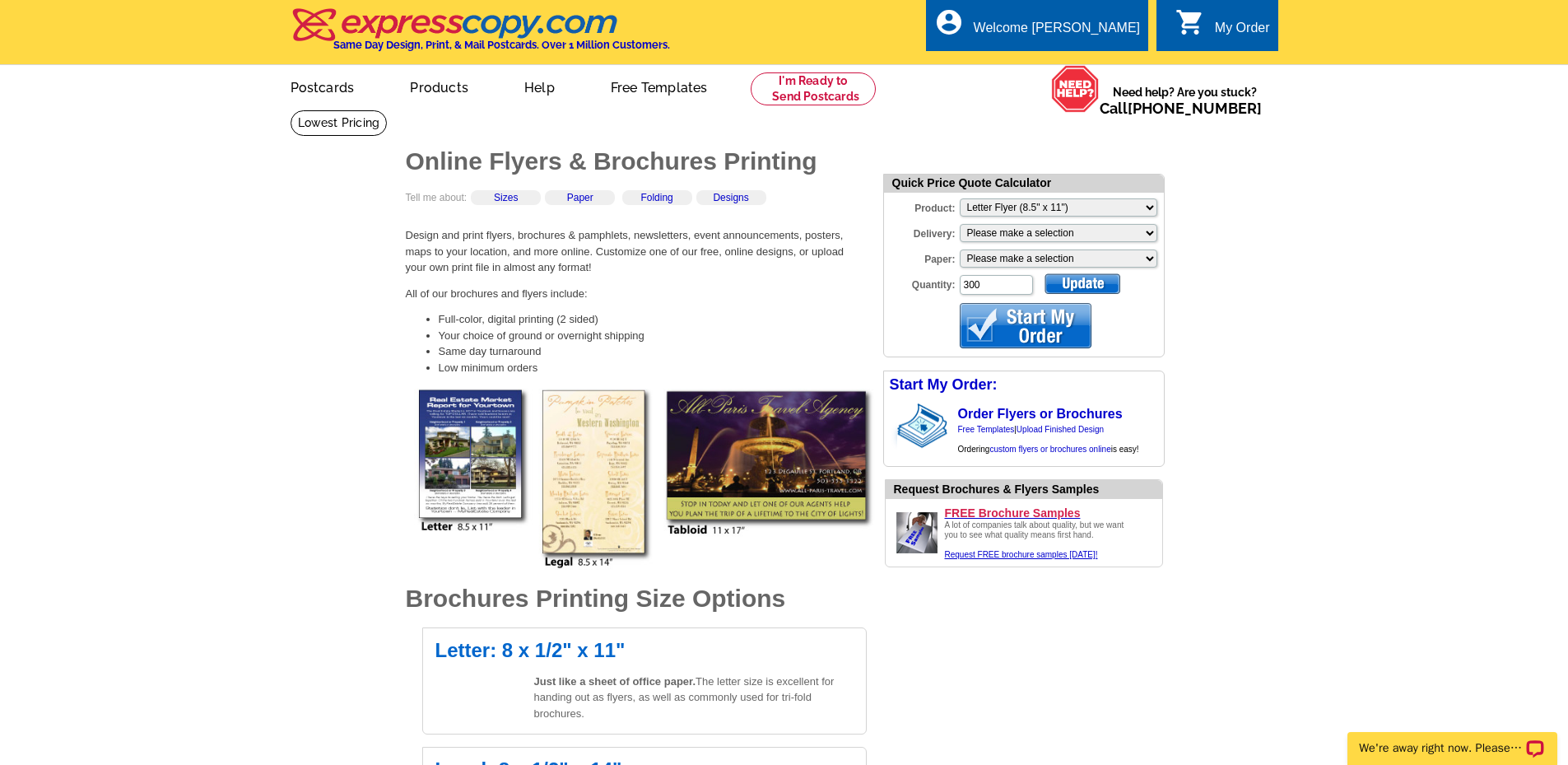 click at bounding box center [1026, 325] 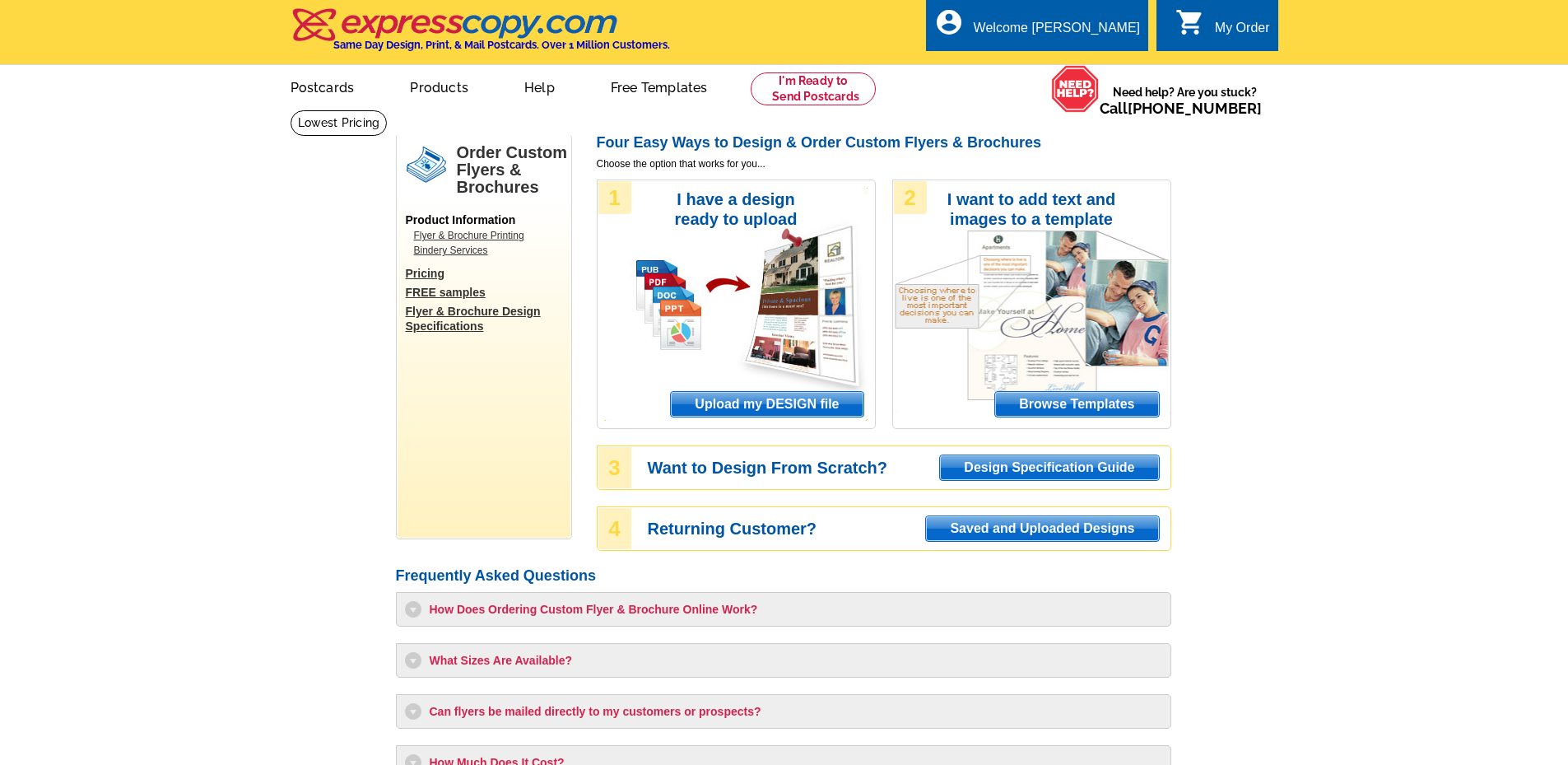 scroll, scrollTop: 0, scrollLeft: 0, axis: both 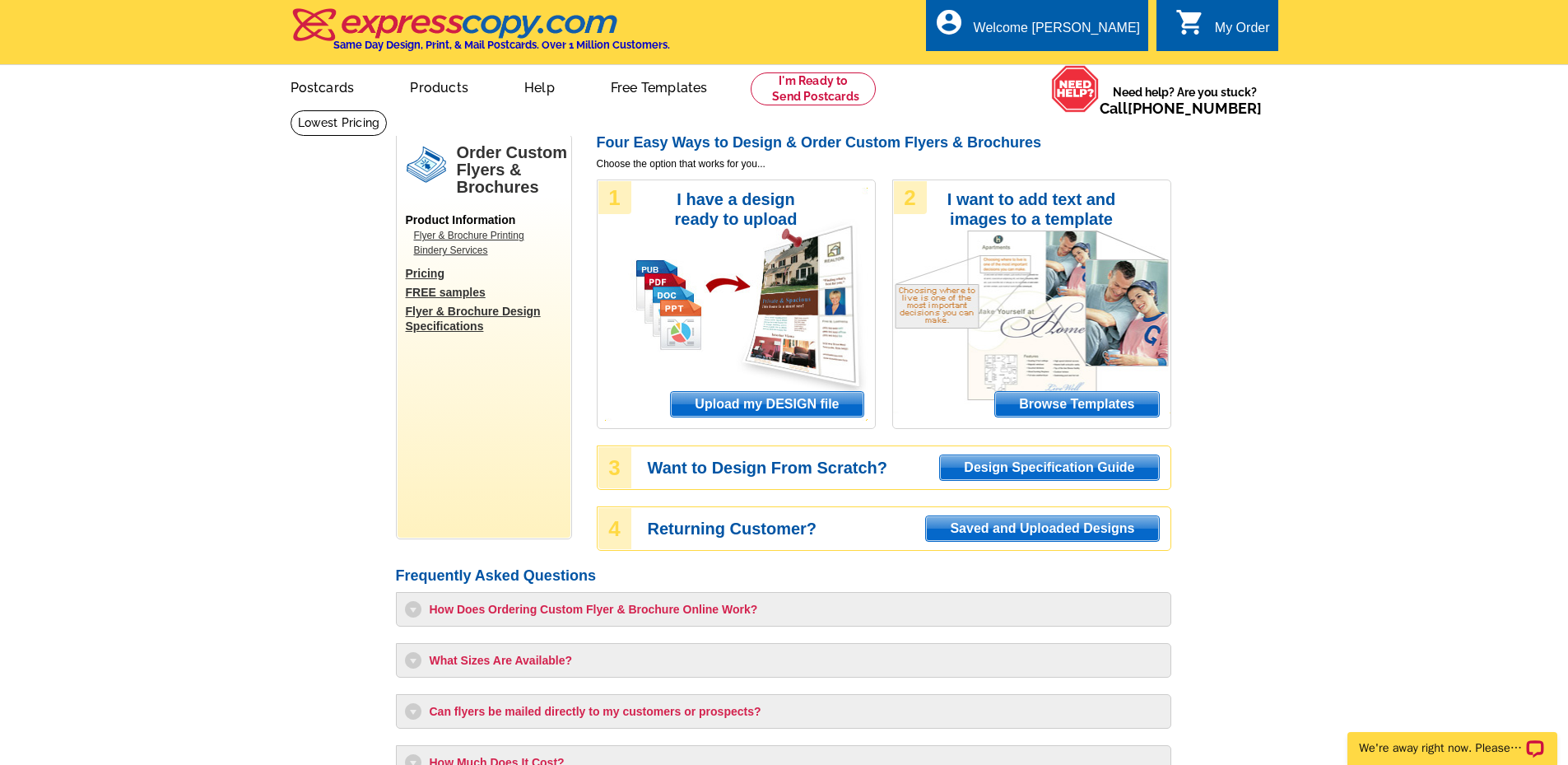 click on "1
I have a design ready to upload
Upload my DESIGN file" at bounding box center (736, 304) 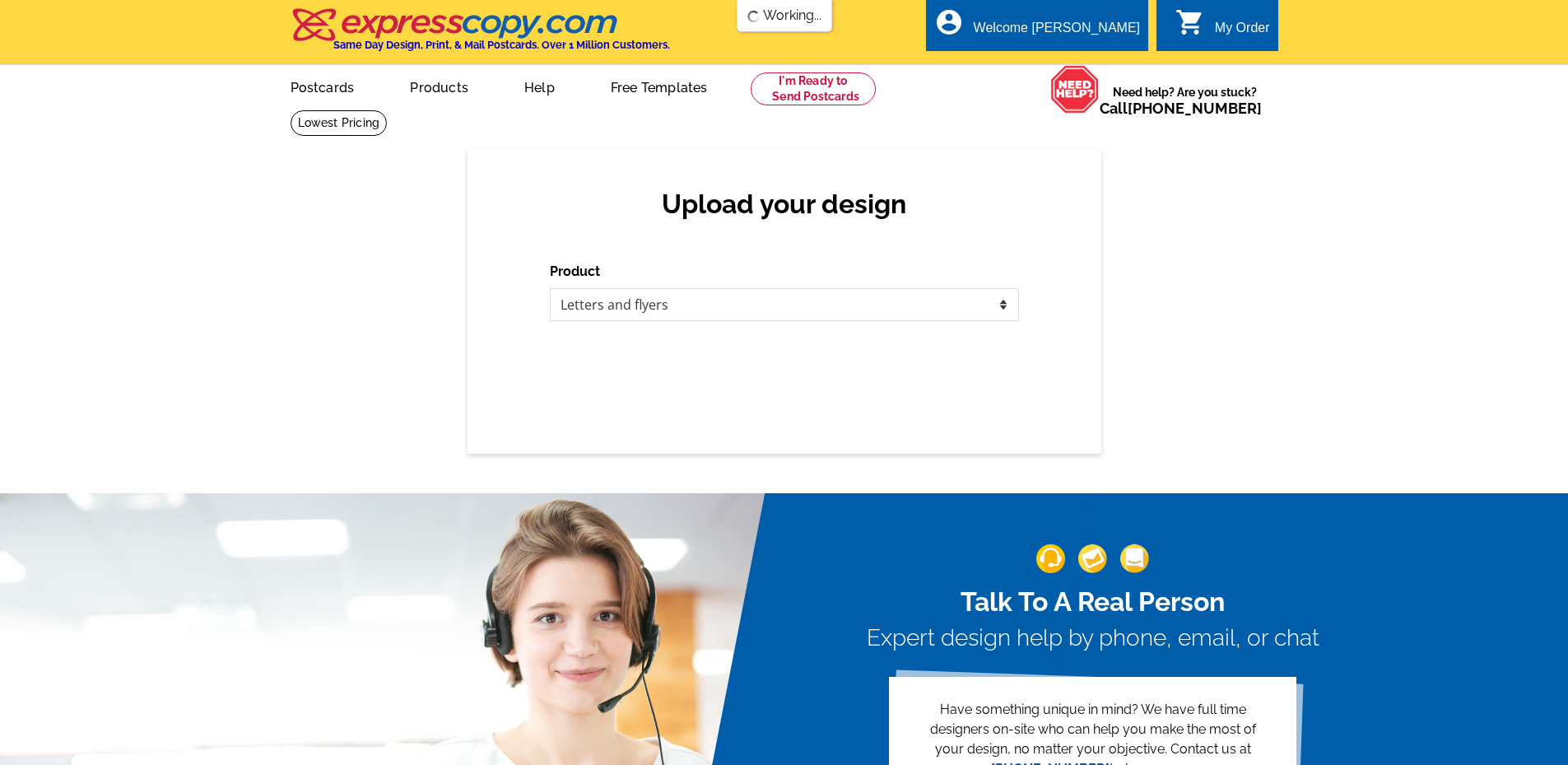 scroll, scrollTop: 0, scrollLeft: 0, axis: both 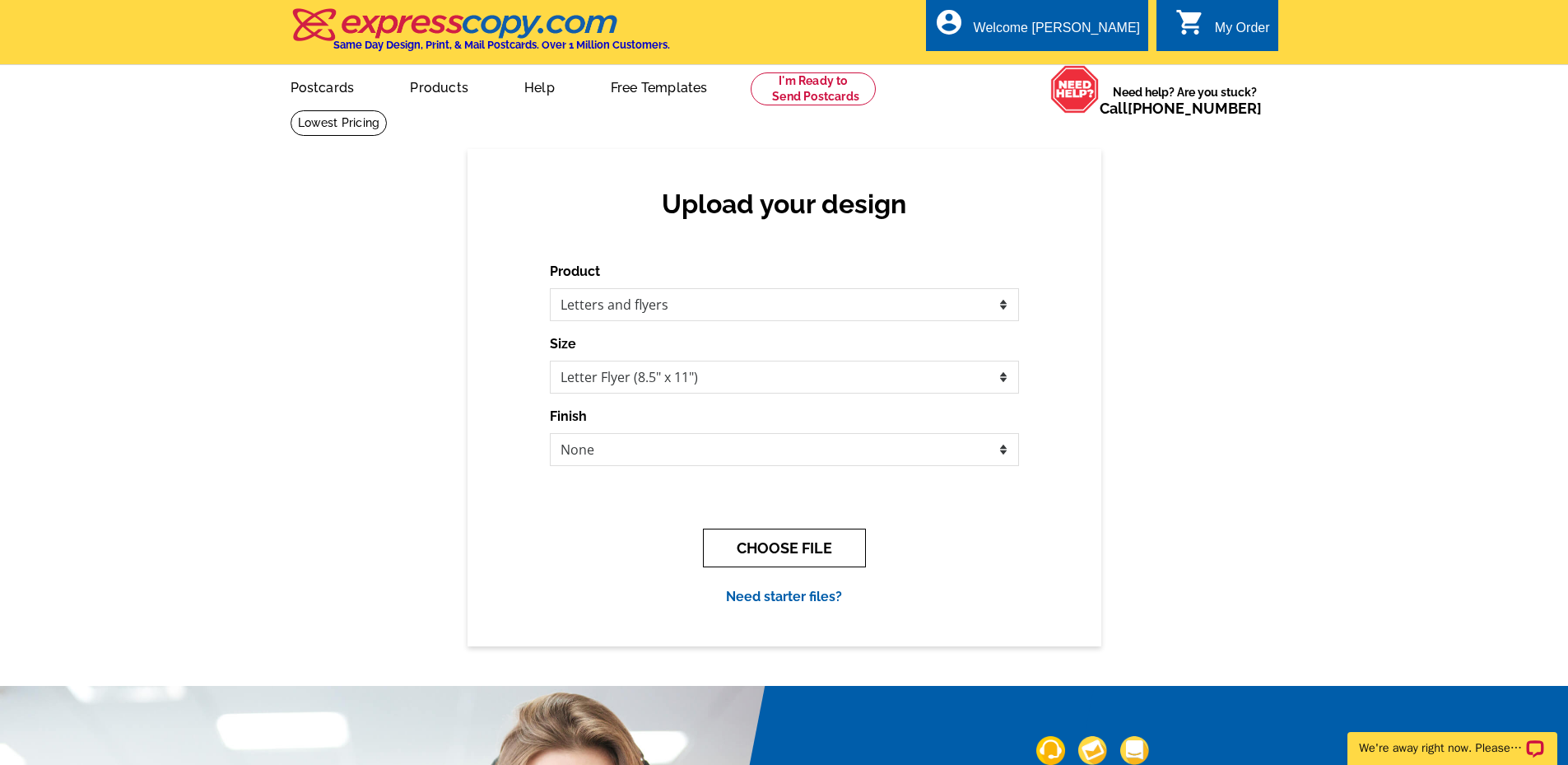 click on "CHOOSE FILE" at bounding box center (784, 548) 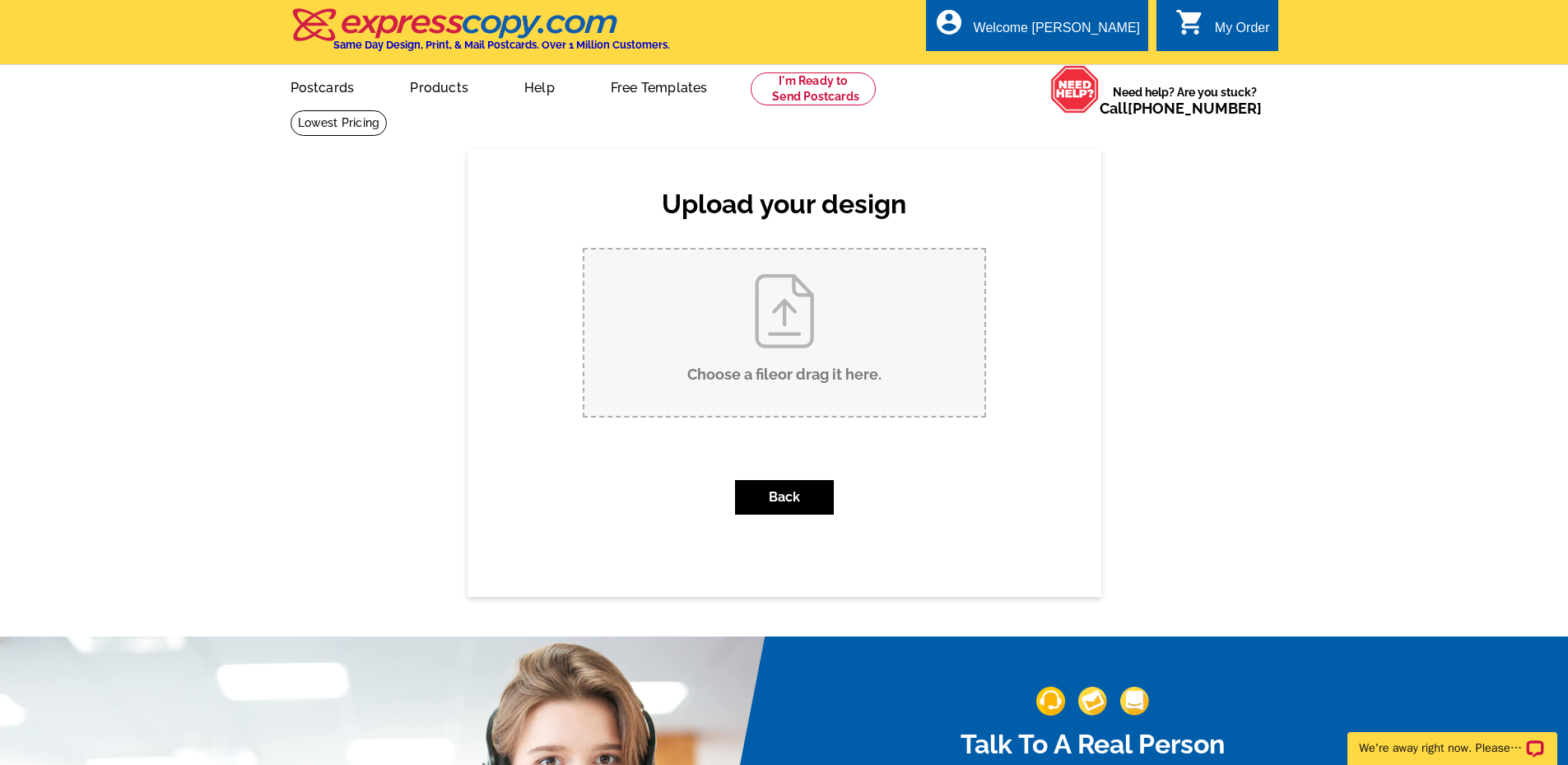 click on "Choose a file  or drag it here ." at bounding box center (784, 333) 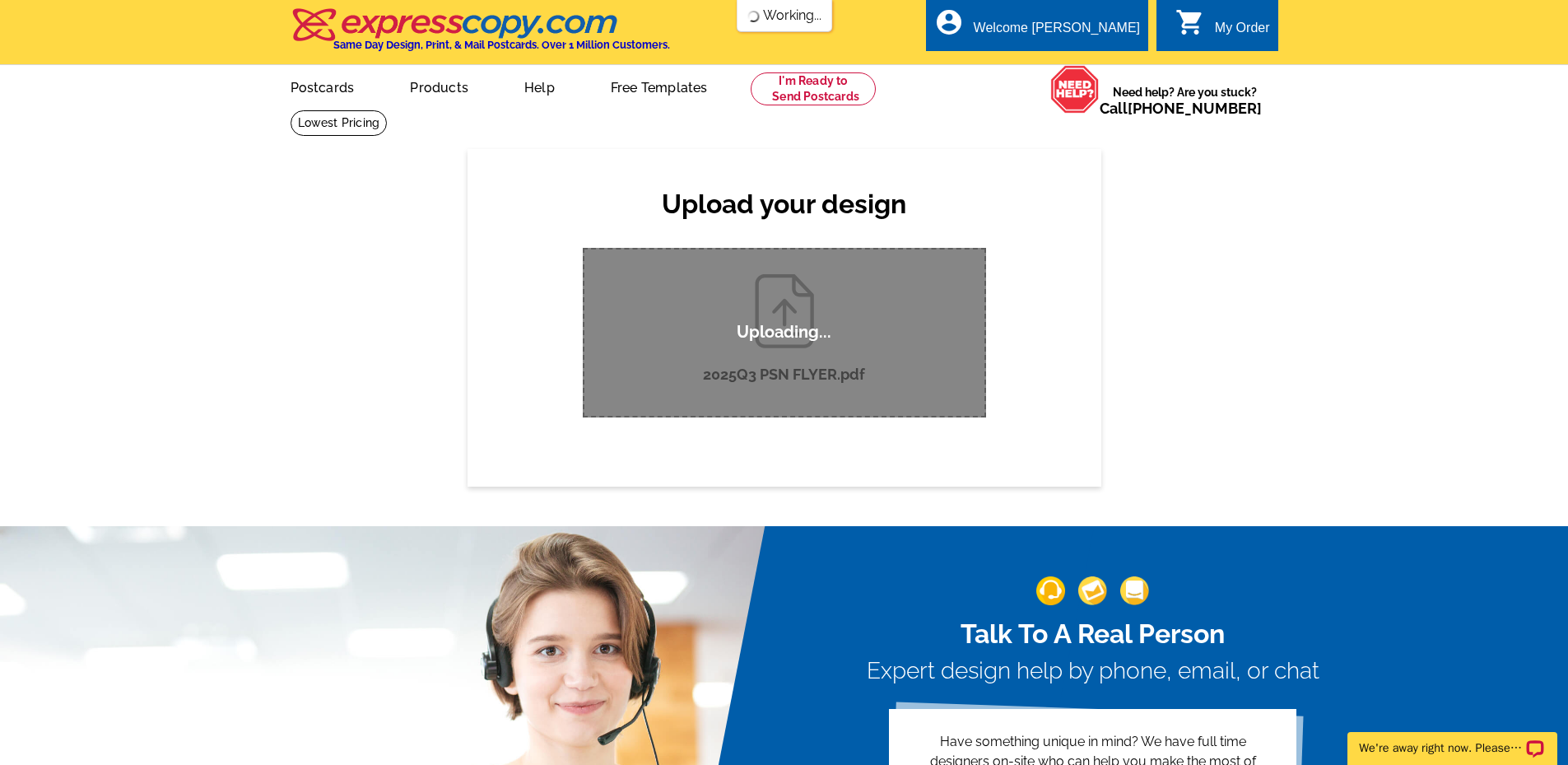 scroll, scrollTop: 0, scrollLeft: 0, axis: both 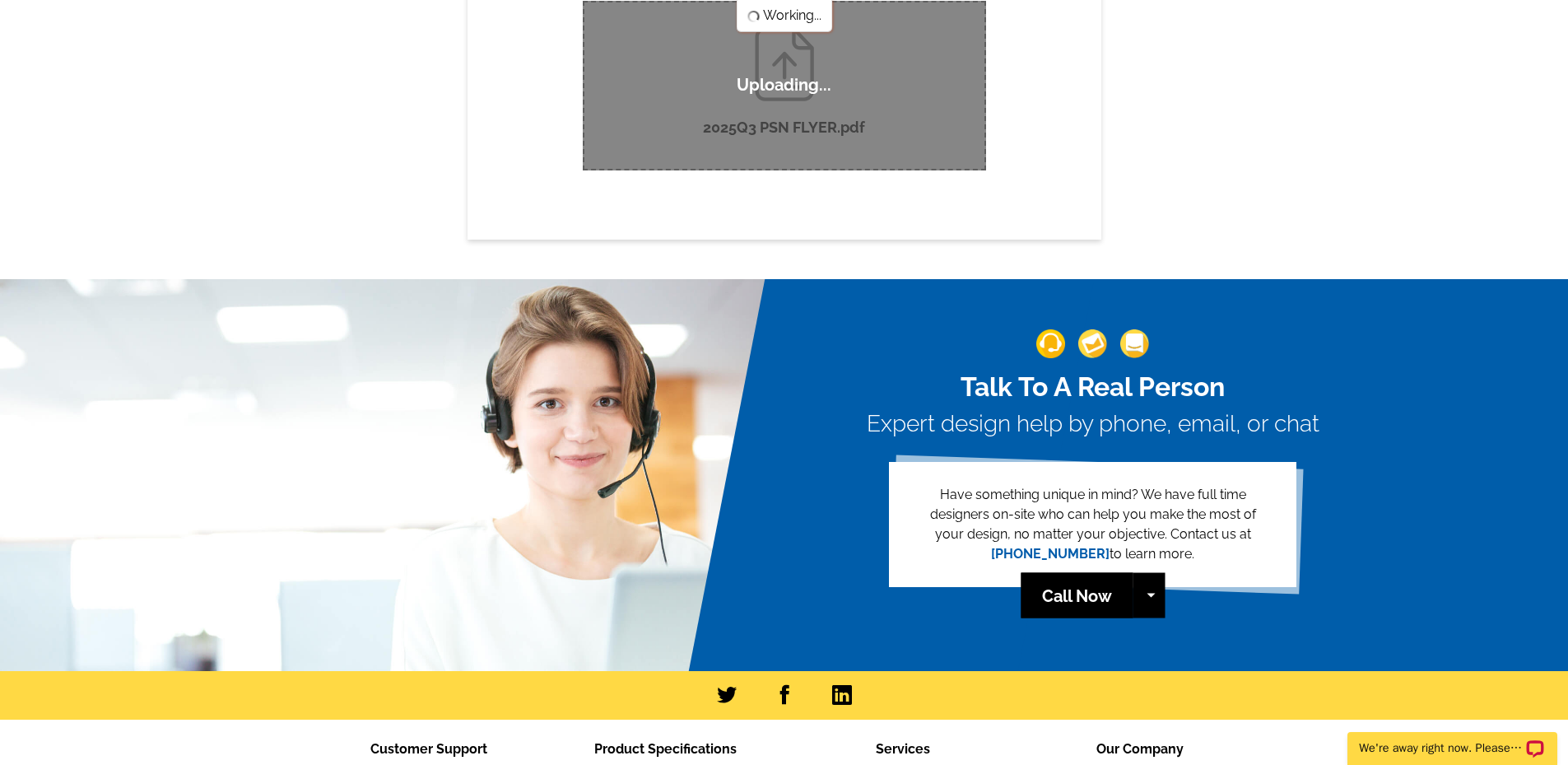 type 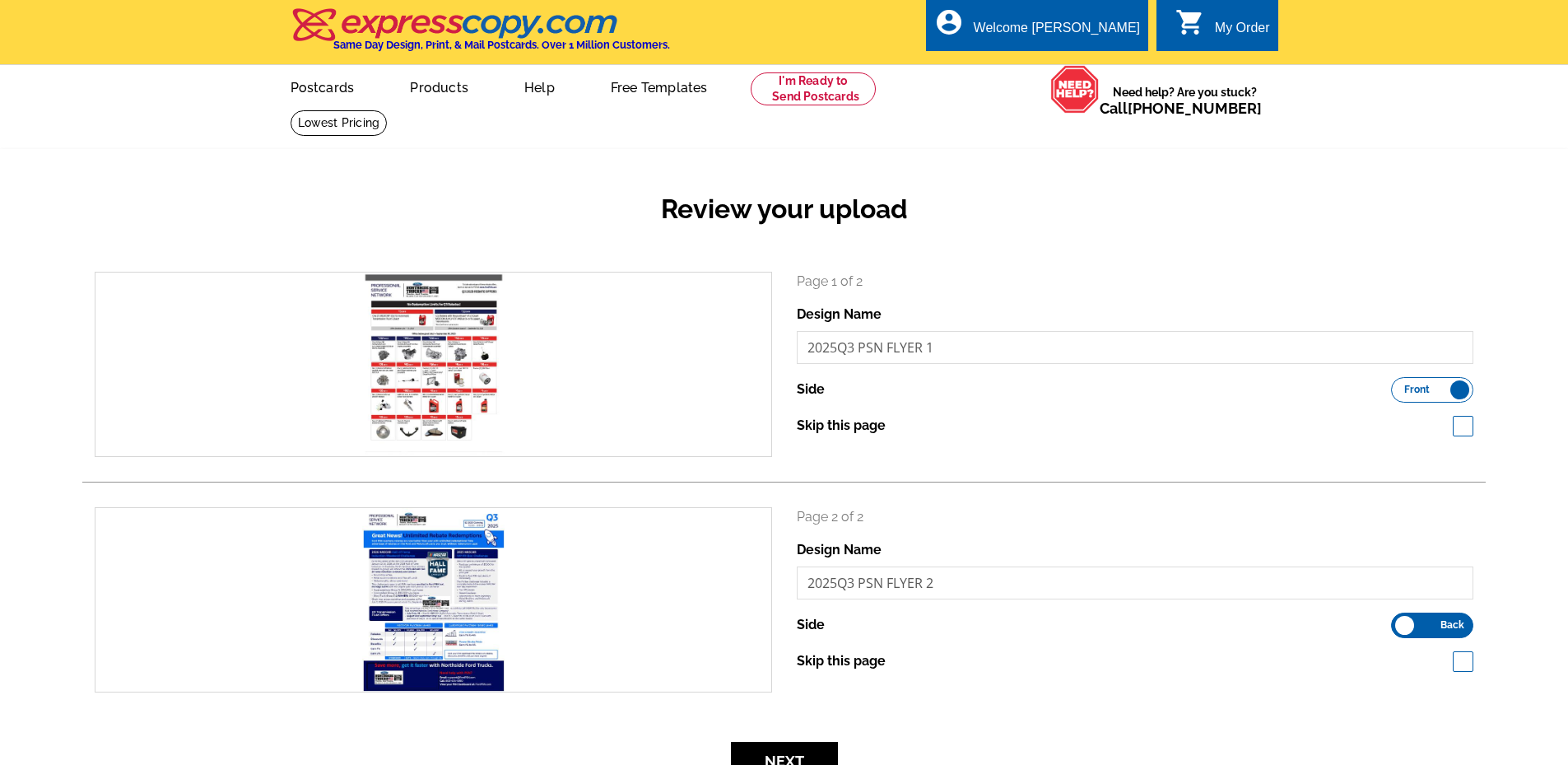 scroll, scrollTop: 0, scrollLeft: 0, axis: both 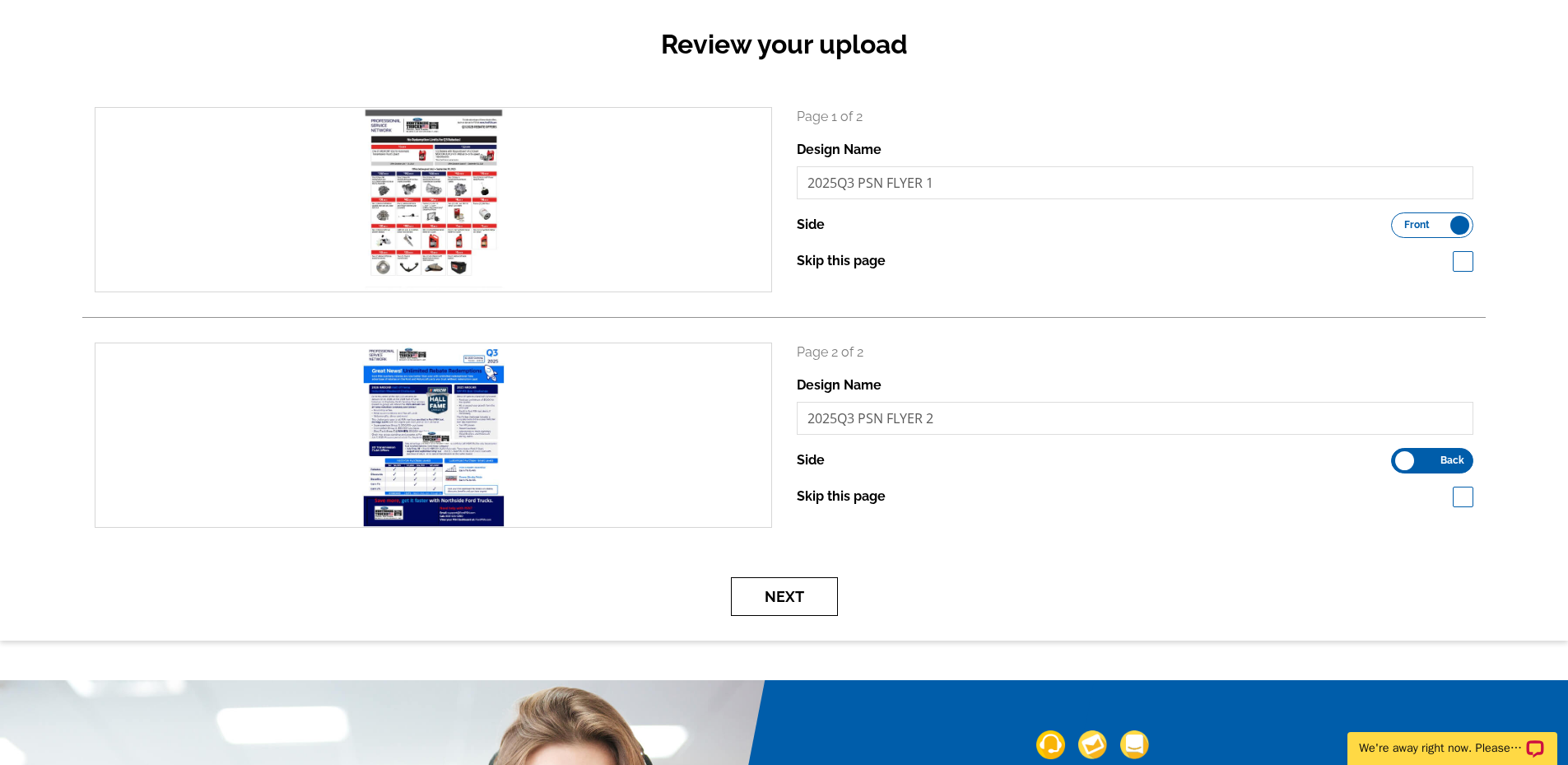 click on "Next" at bounding box center [784, 596] 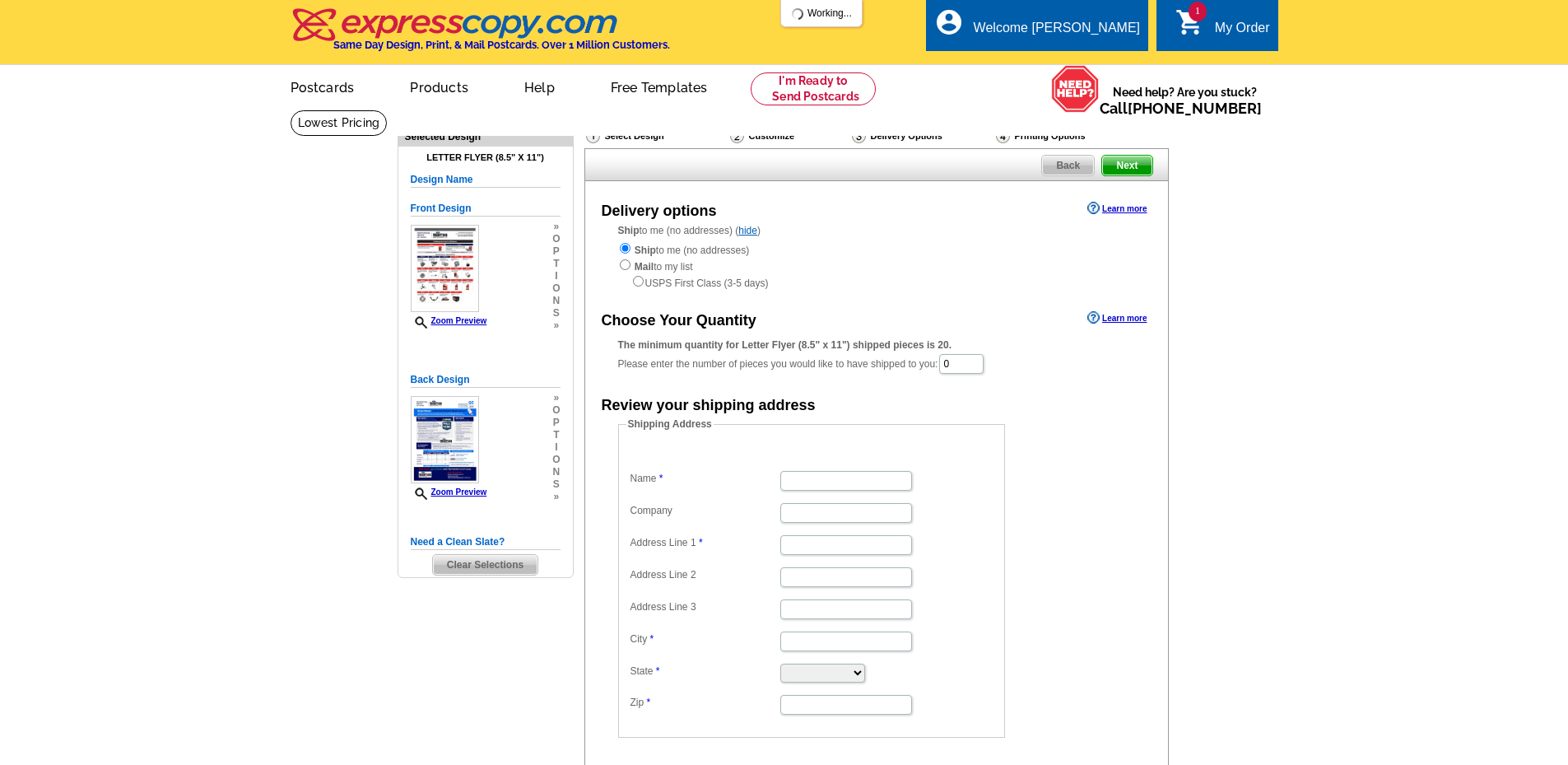 scroll, scrollTop: 0, scrollLeft: 0, axis: both 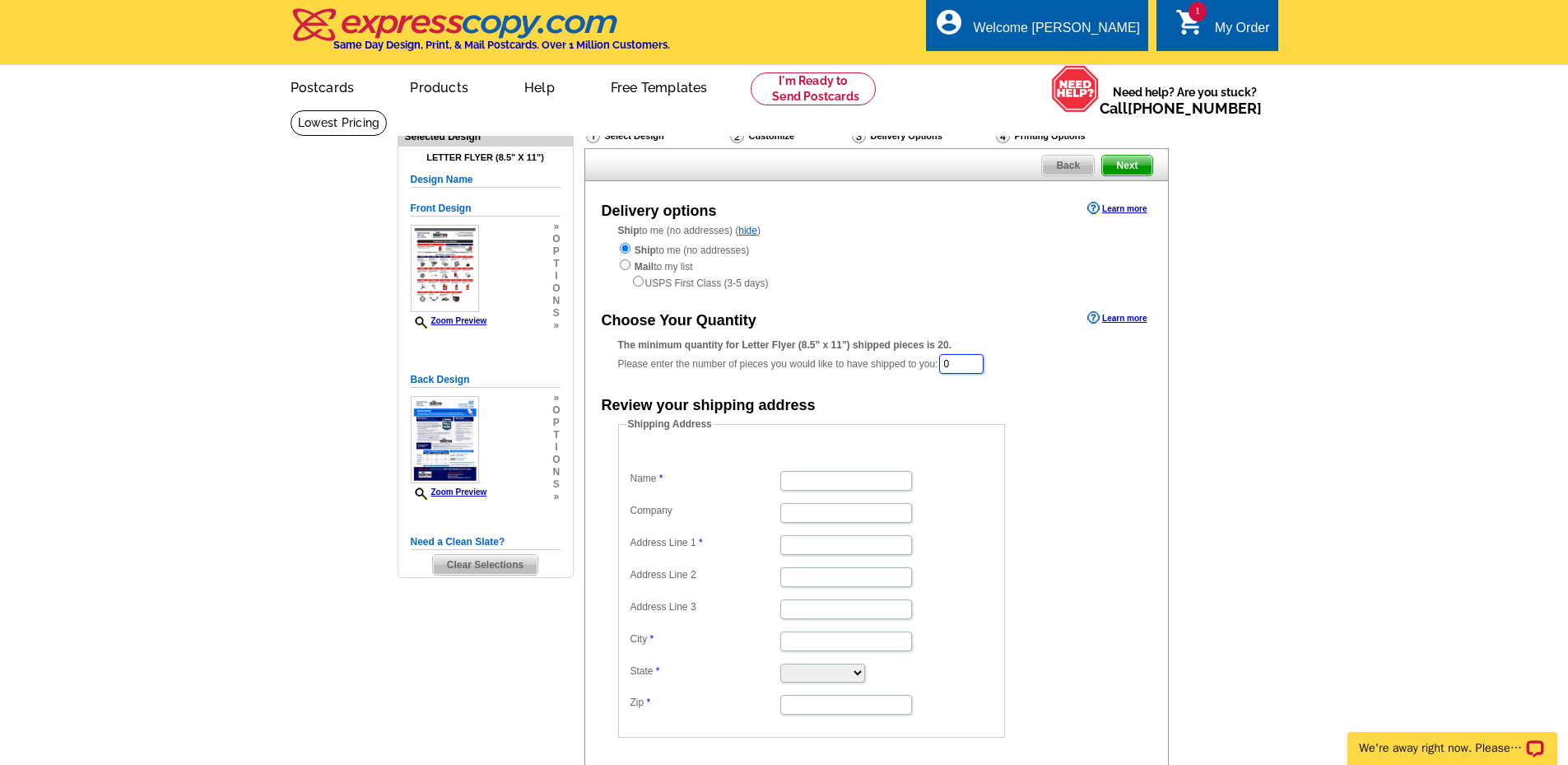 drag, startPoint x: 985, startPoint y: 365, endPoint x: 921, endPoint y: 370, distance: 64.19502 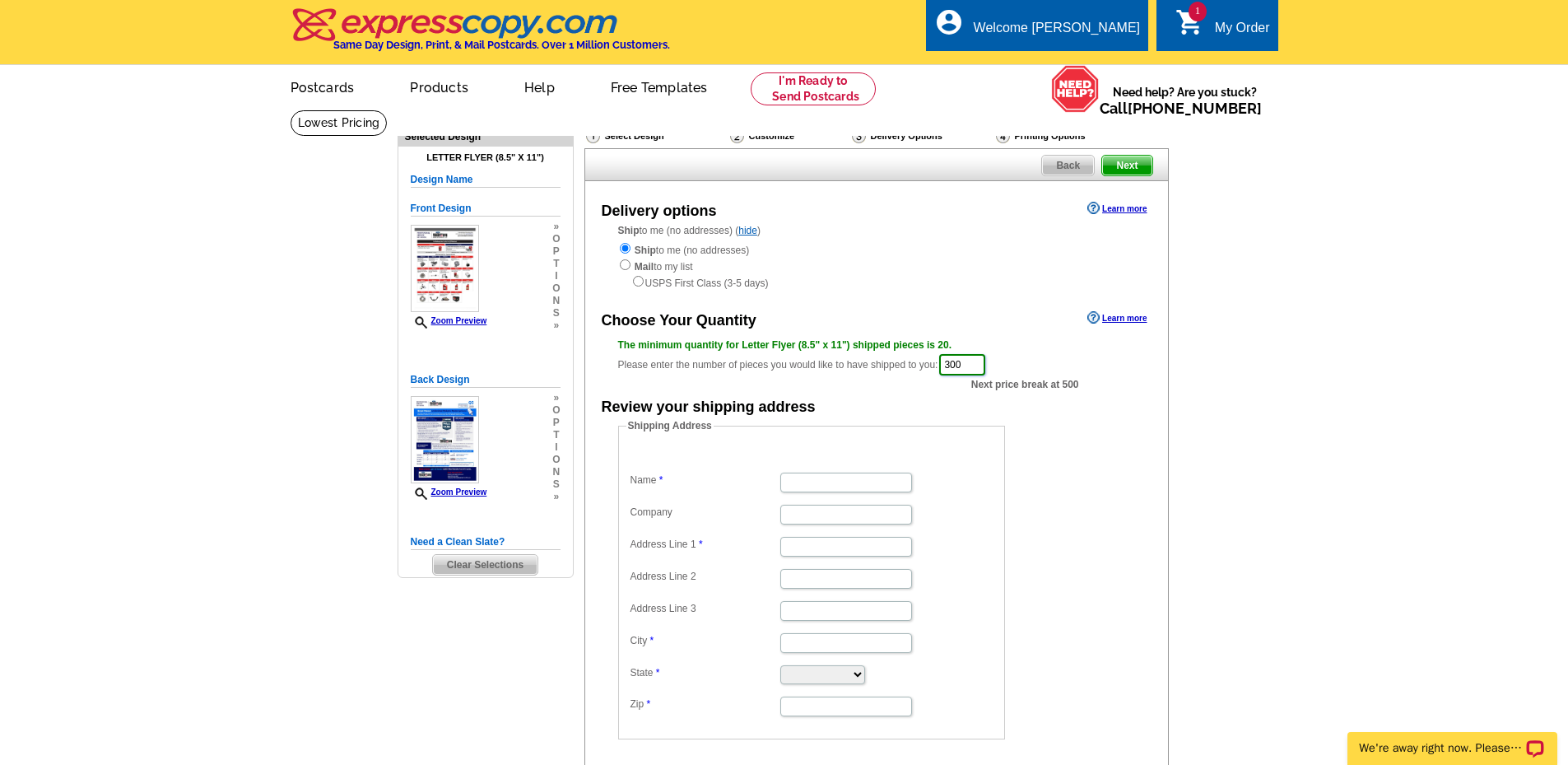 type on "300" 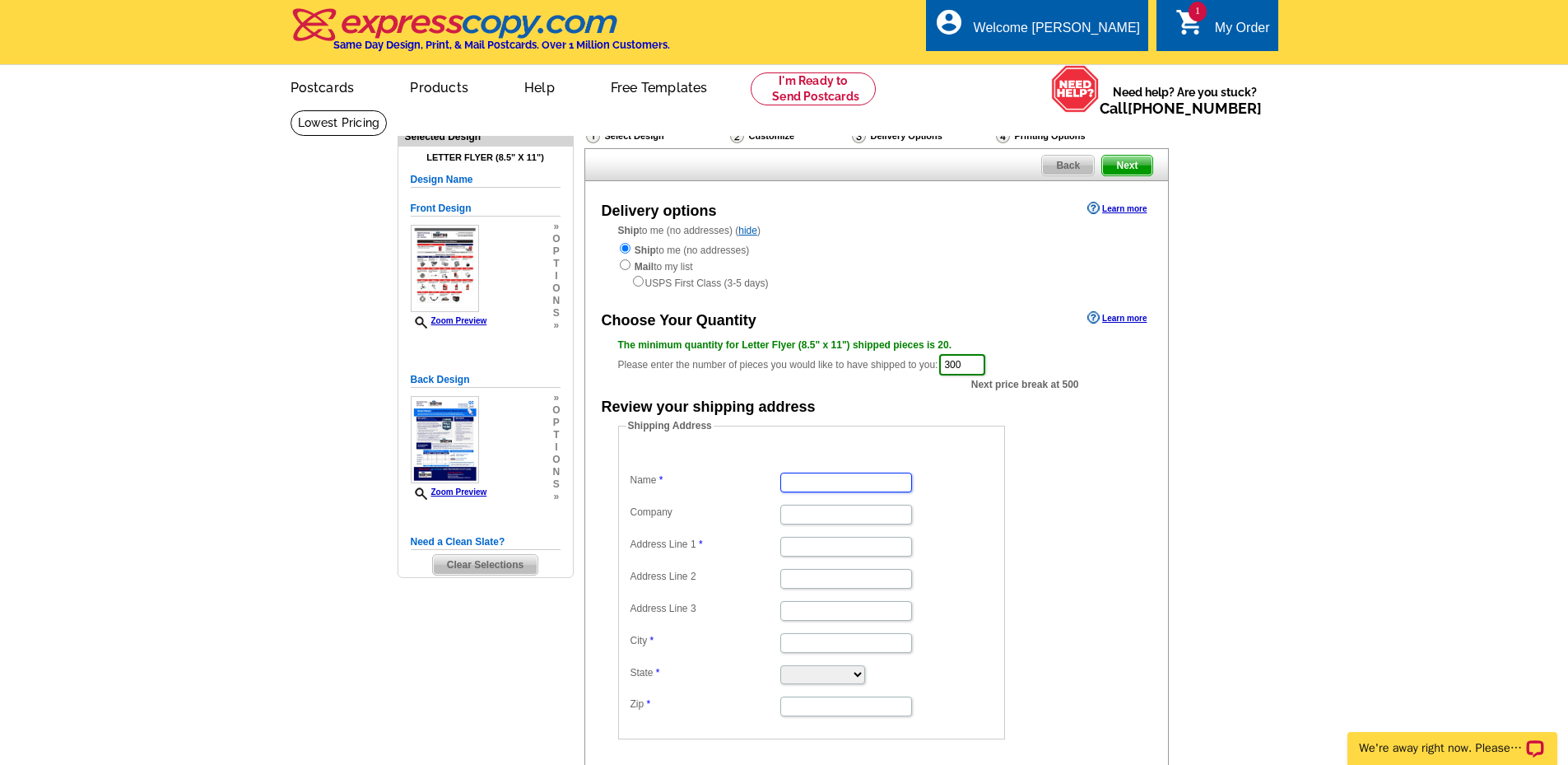 click on "Name" at bounding box center (846, 483) 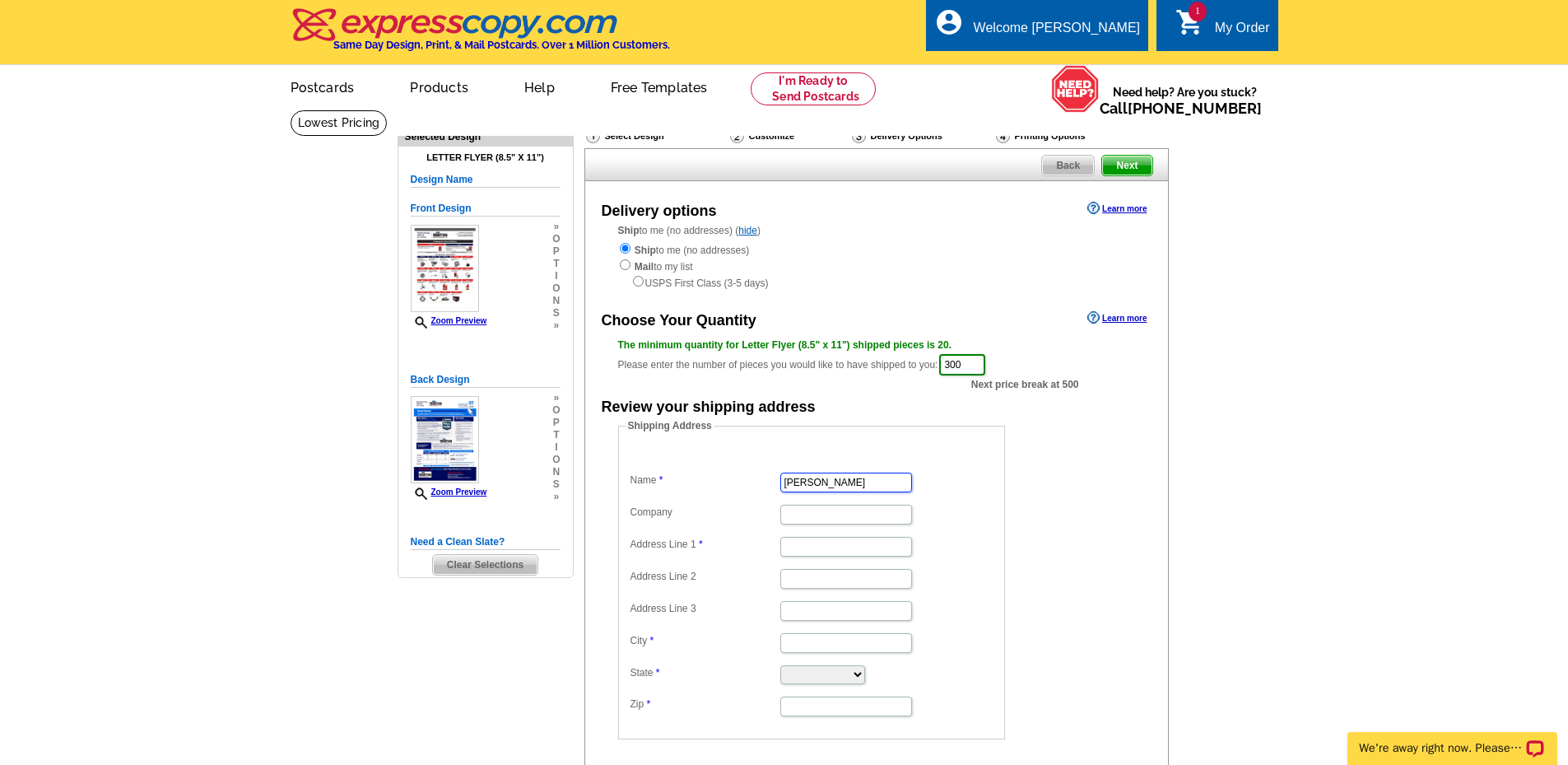 type on "NORTHSIDE FORD TRUCKS" 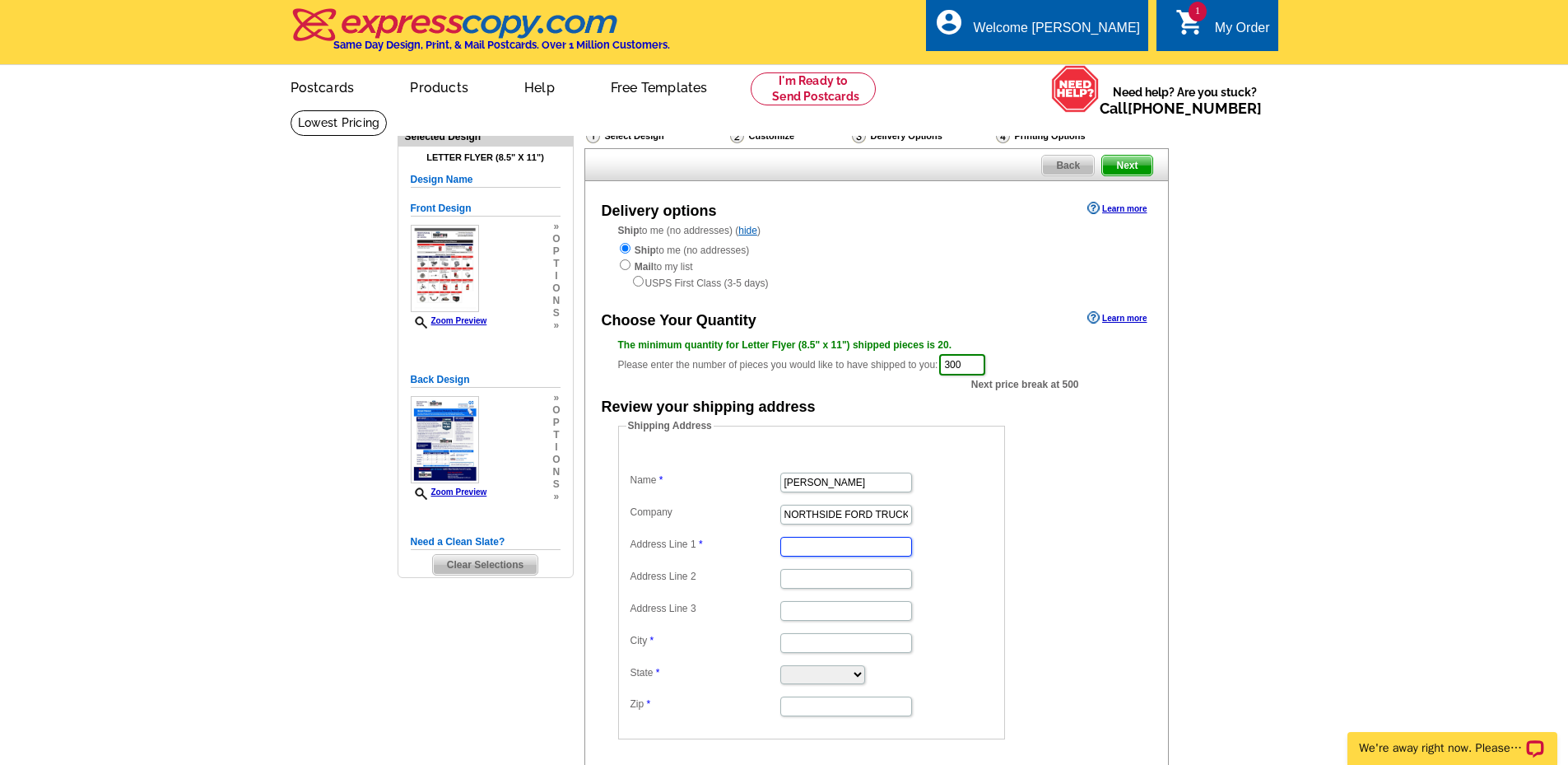 type on "6221 NE COLUMBIA BLVD" 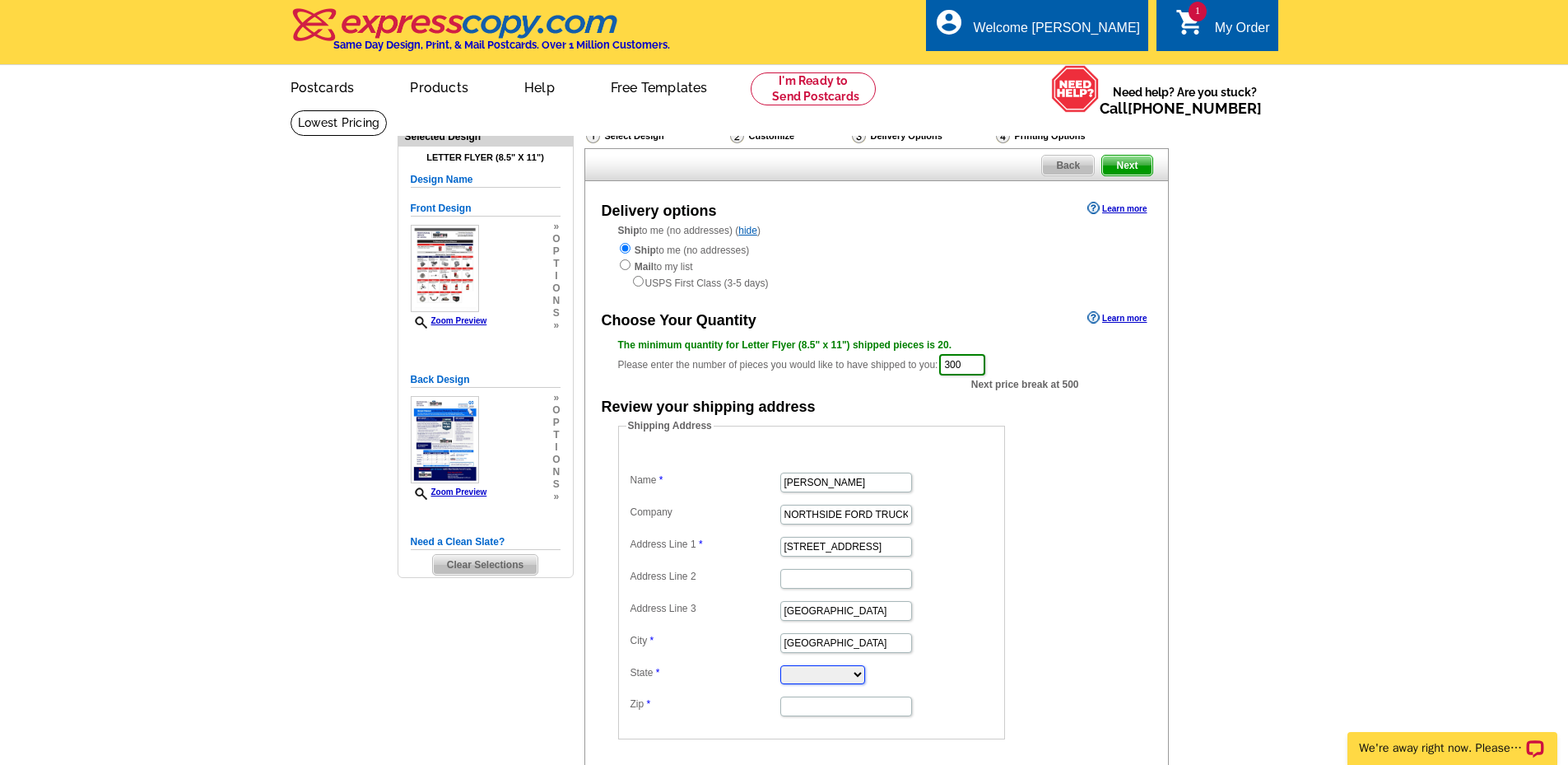 select on "OR" 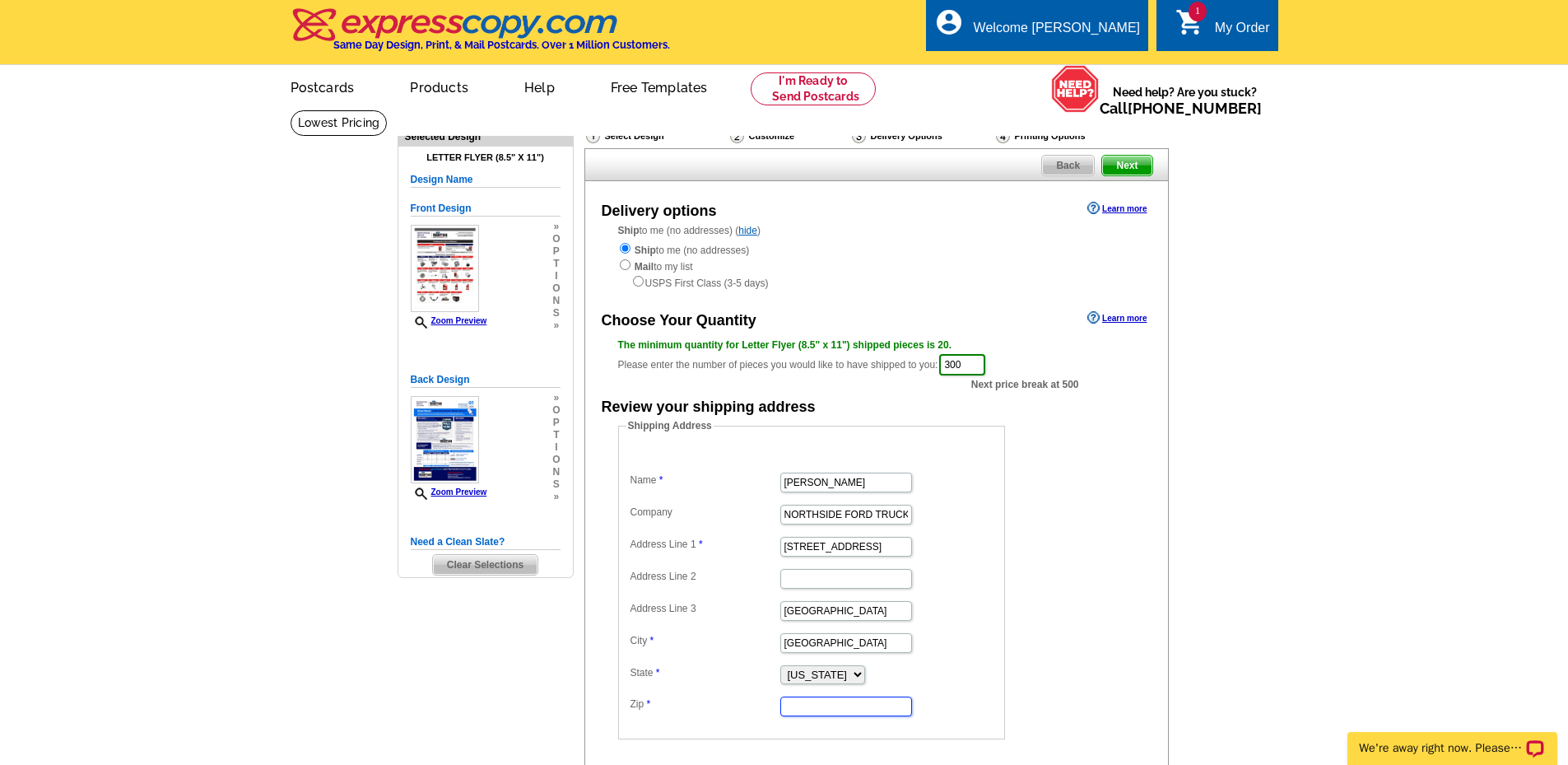type on "97218" 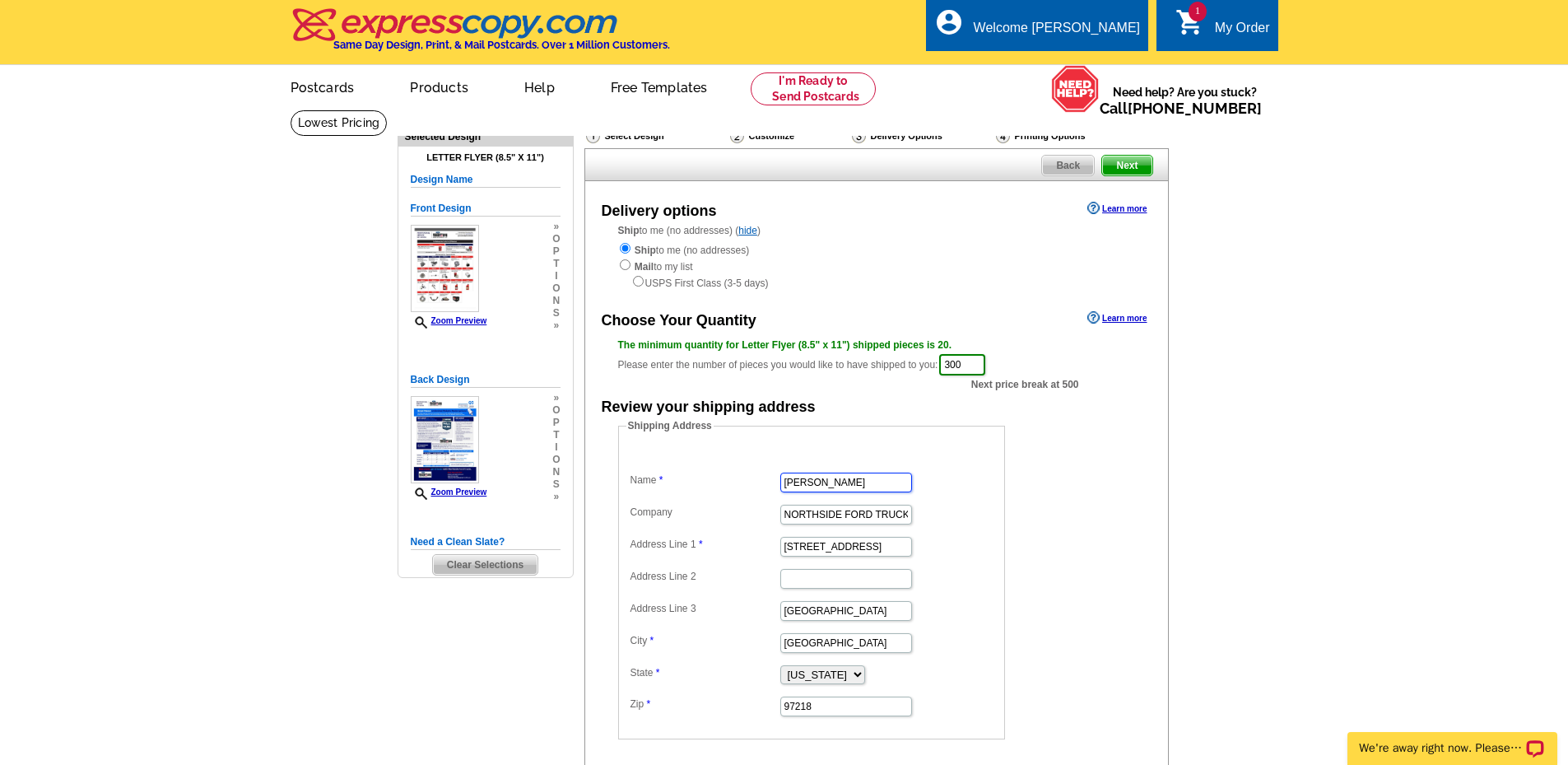 scroll, scrollTop: 0, scrollLeft: 0, axis: both 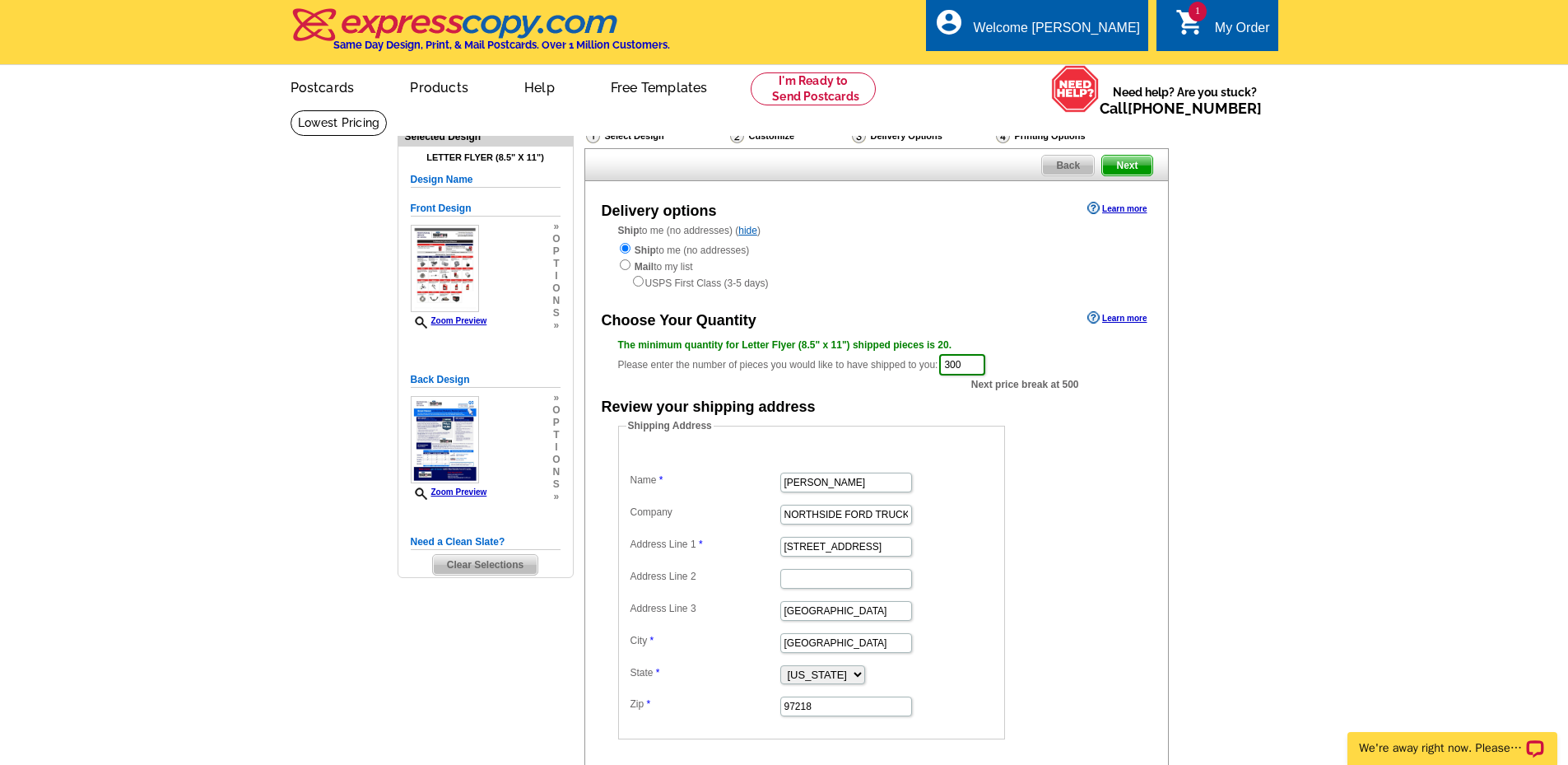 click on "[STREET_ADDRESS]" at bounding box center [812, 545] 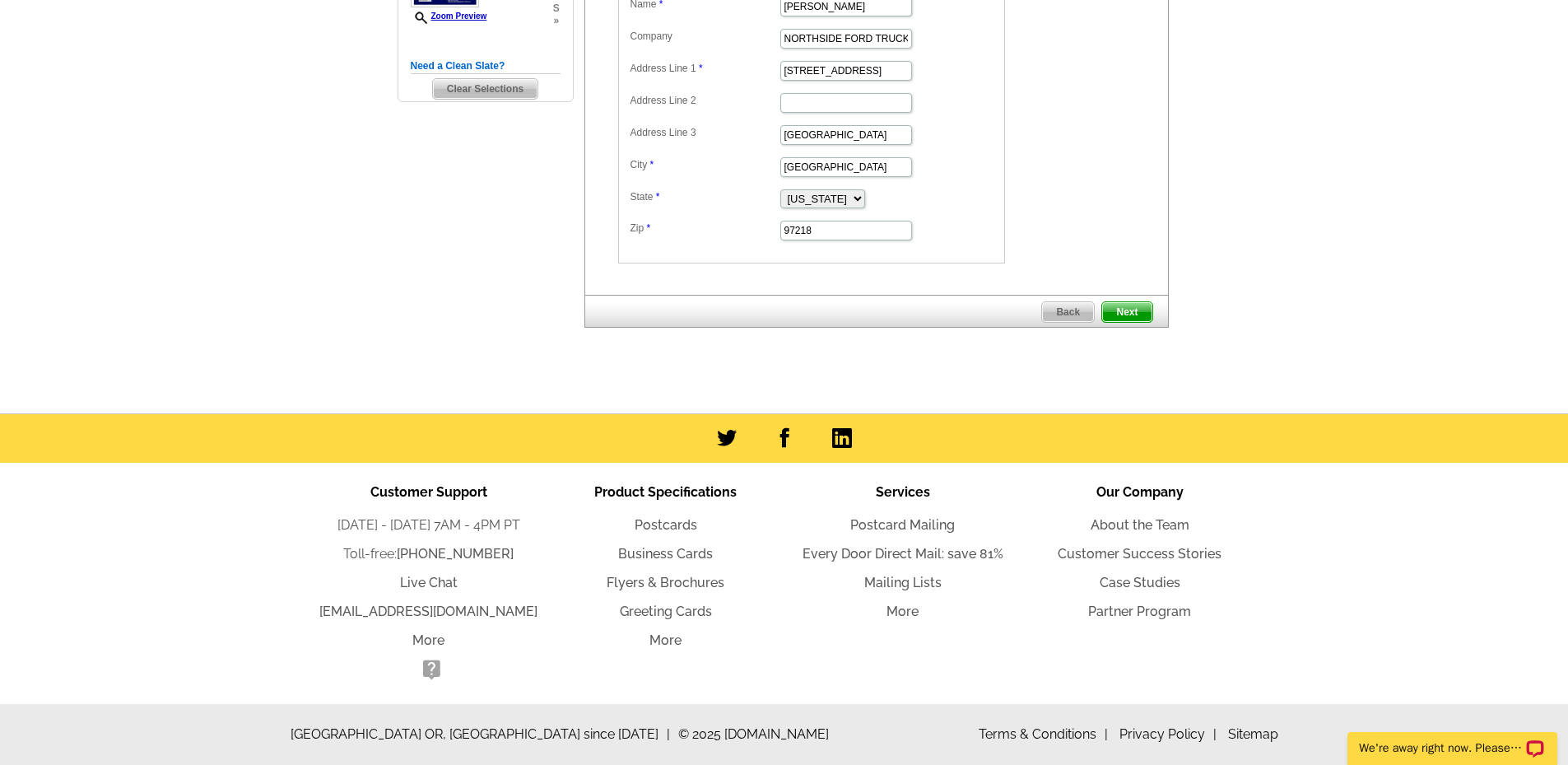 click on "Next" at bounding box center (1127, 312) 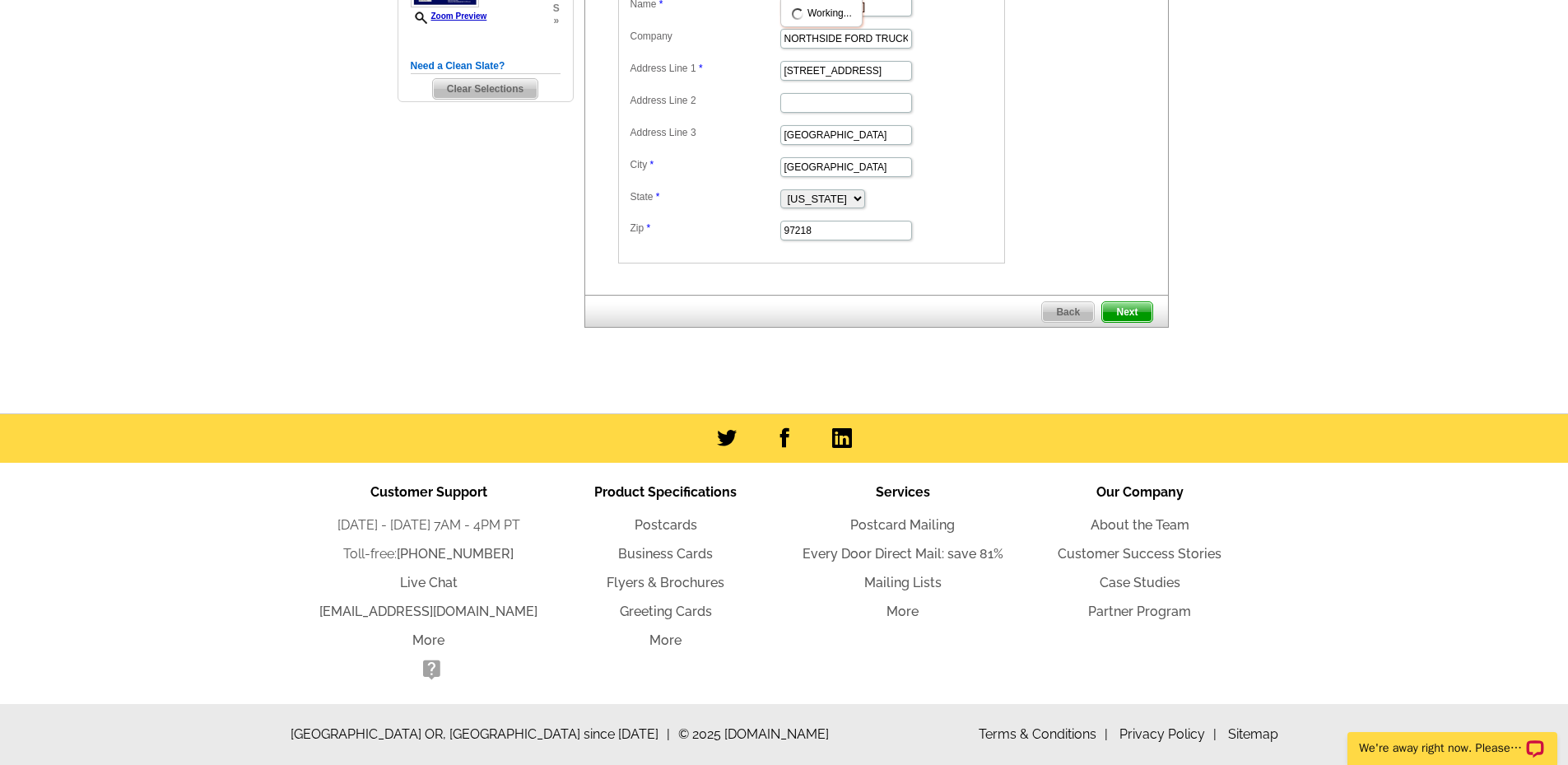 click on "Next" at bounding box center (1127, 312) 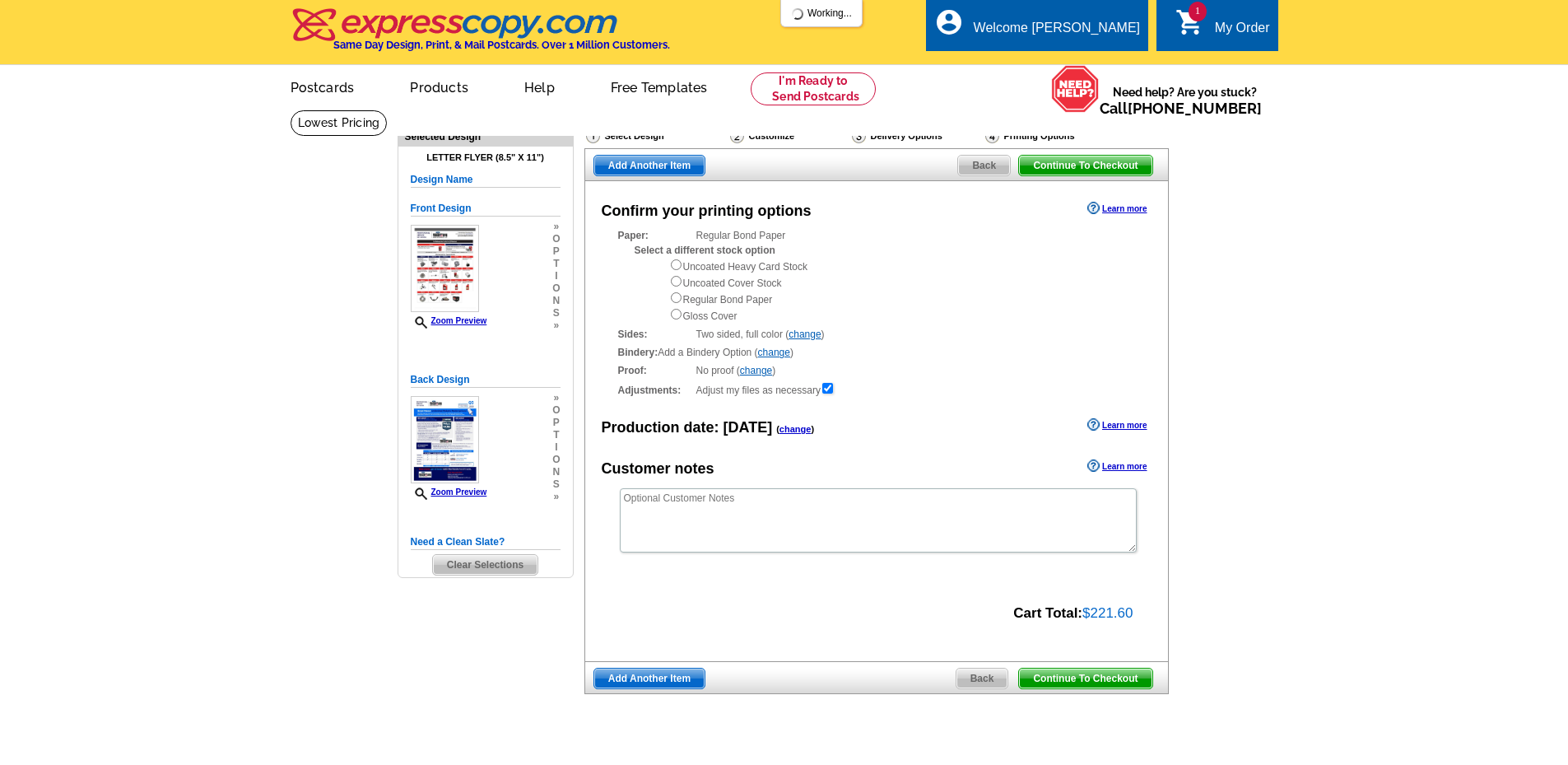 scroll, scrollTop: 0, scrollLeft: 0, axis: both 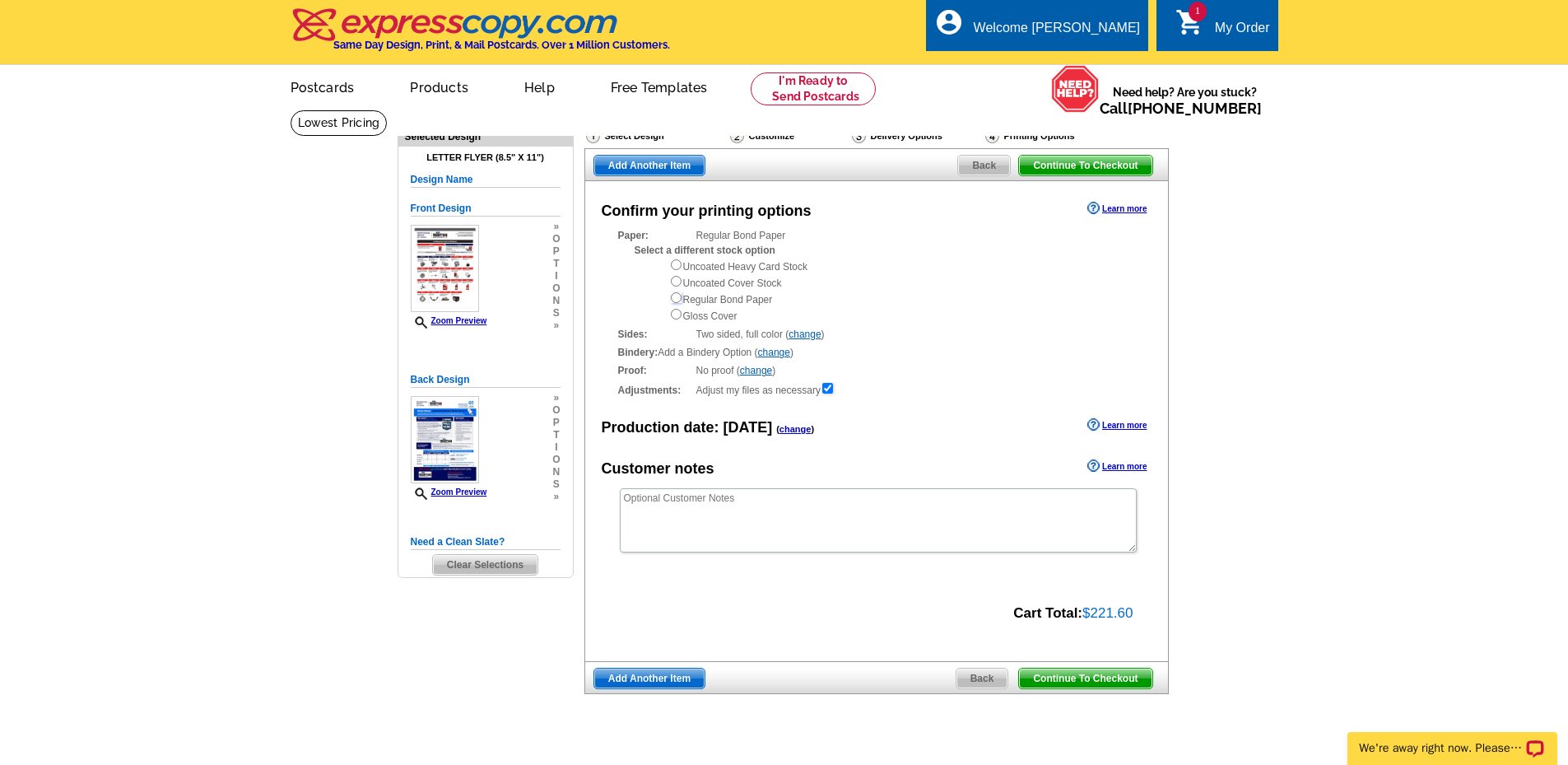 click at bounding box center (676, 297) 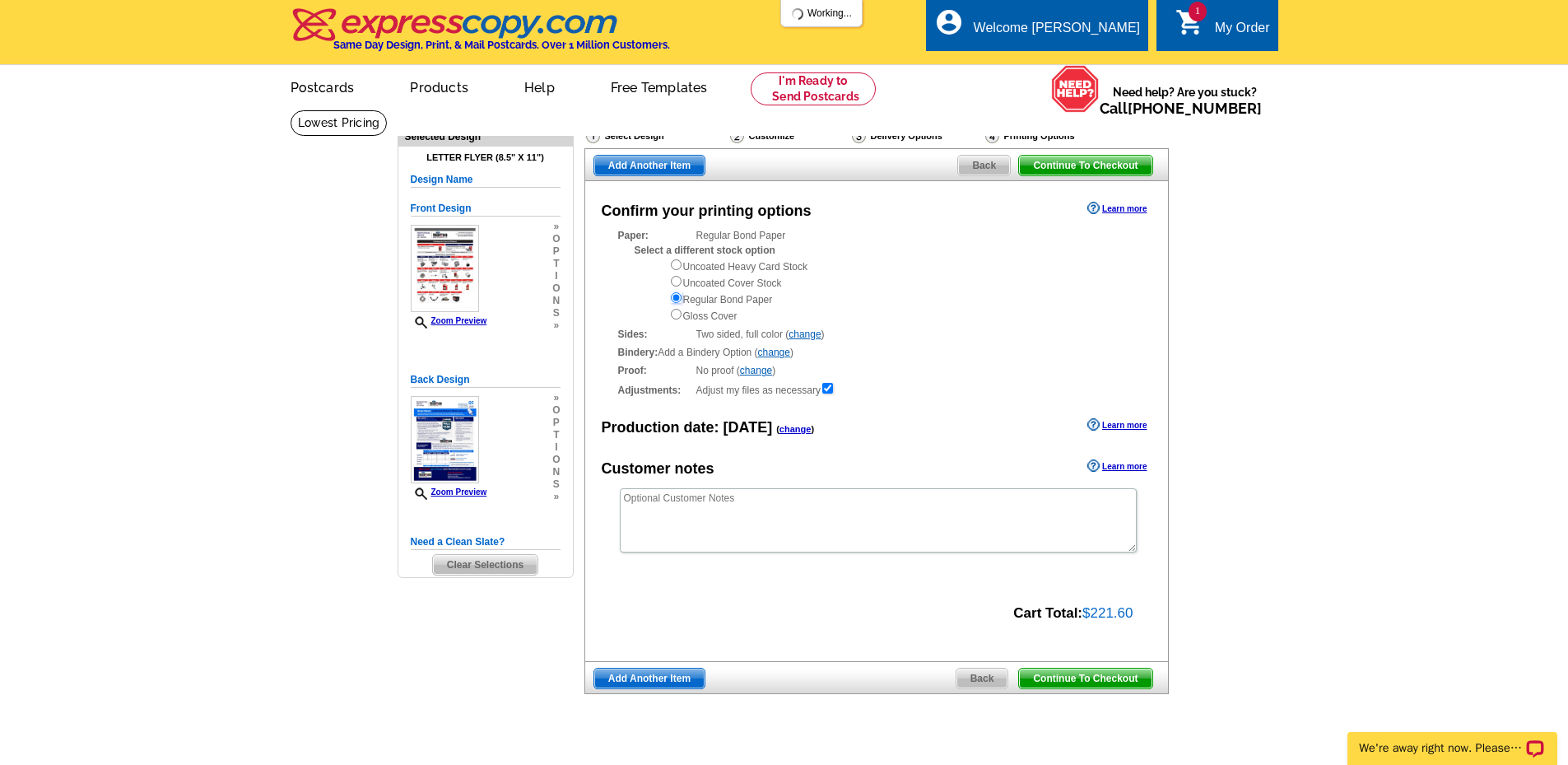 scroll, scrollTop: 0, scrollLeft: 0, axis: both 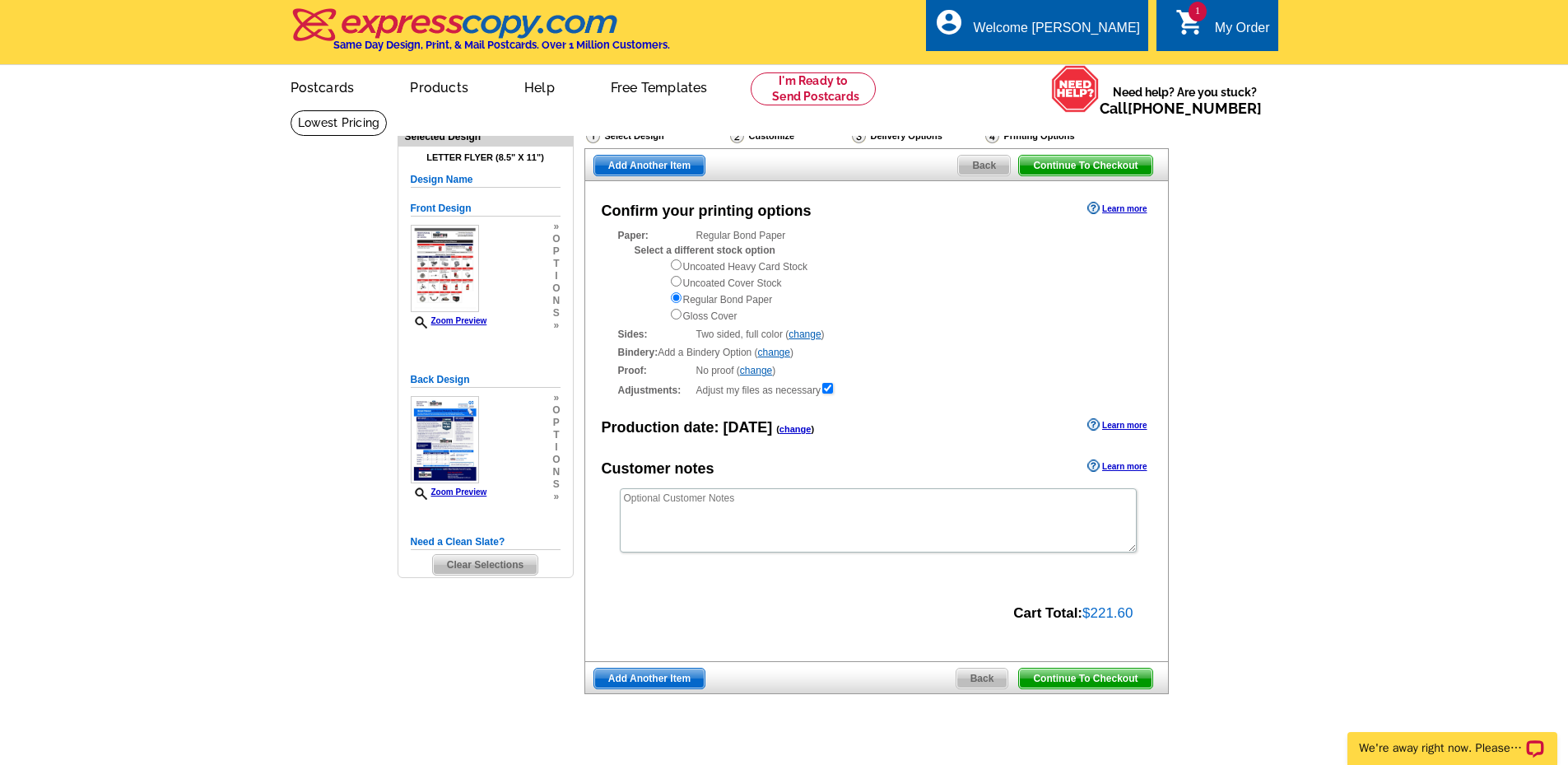 click on "Continue To Checkout" at bounding box center [1085, 679] 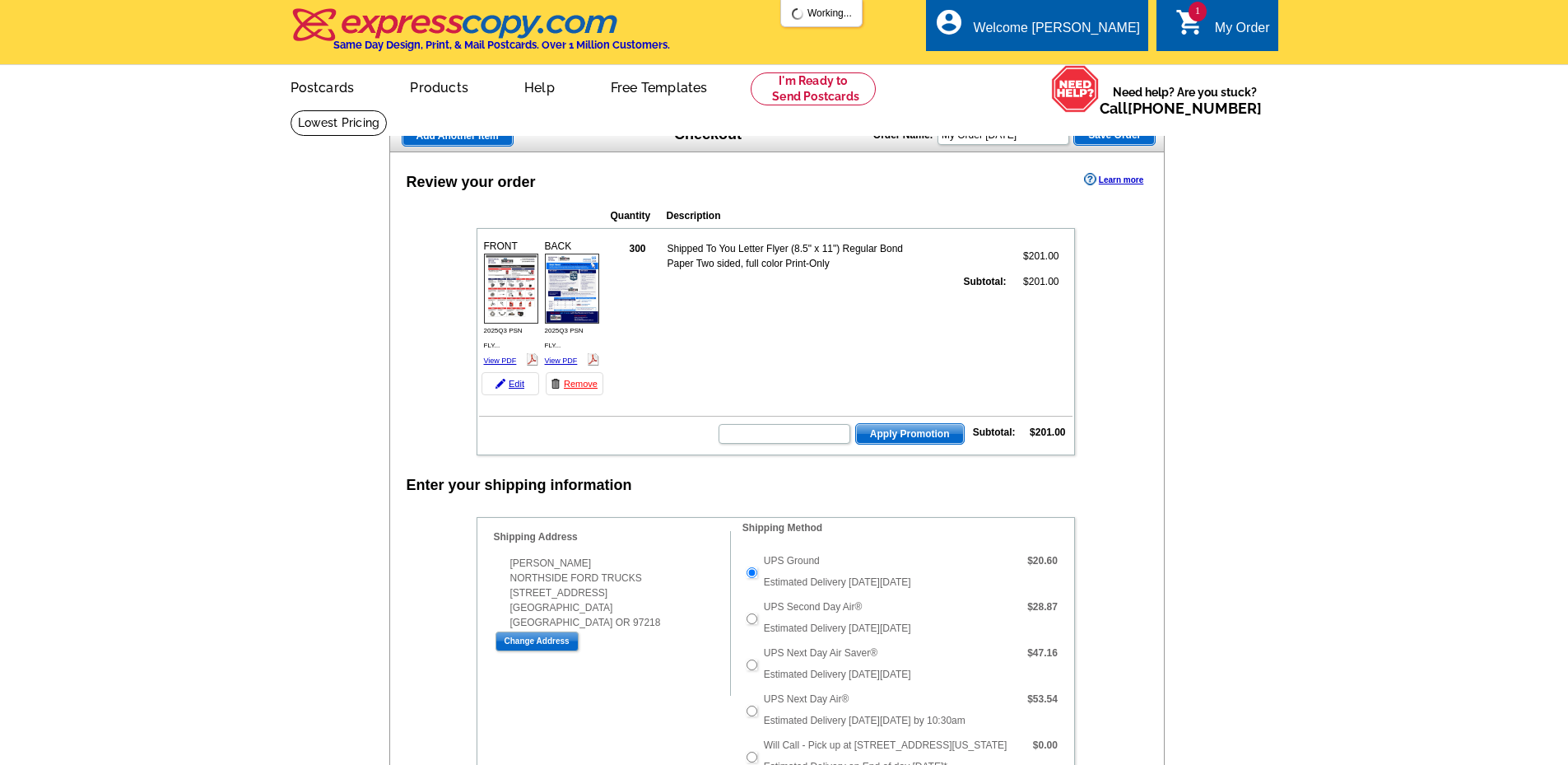scroll, scrollTop: 0, scrollLeft: 0, axis: both 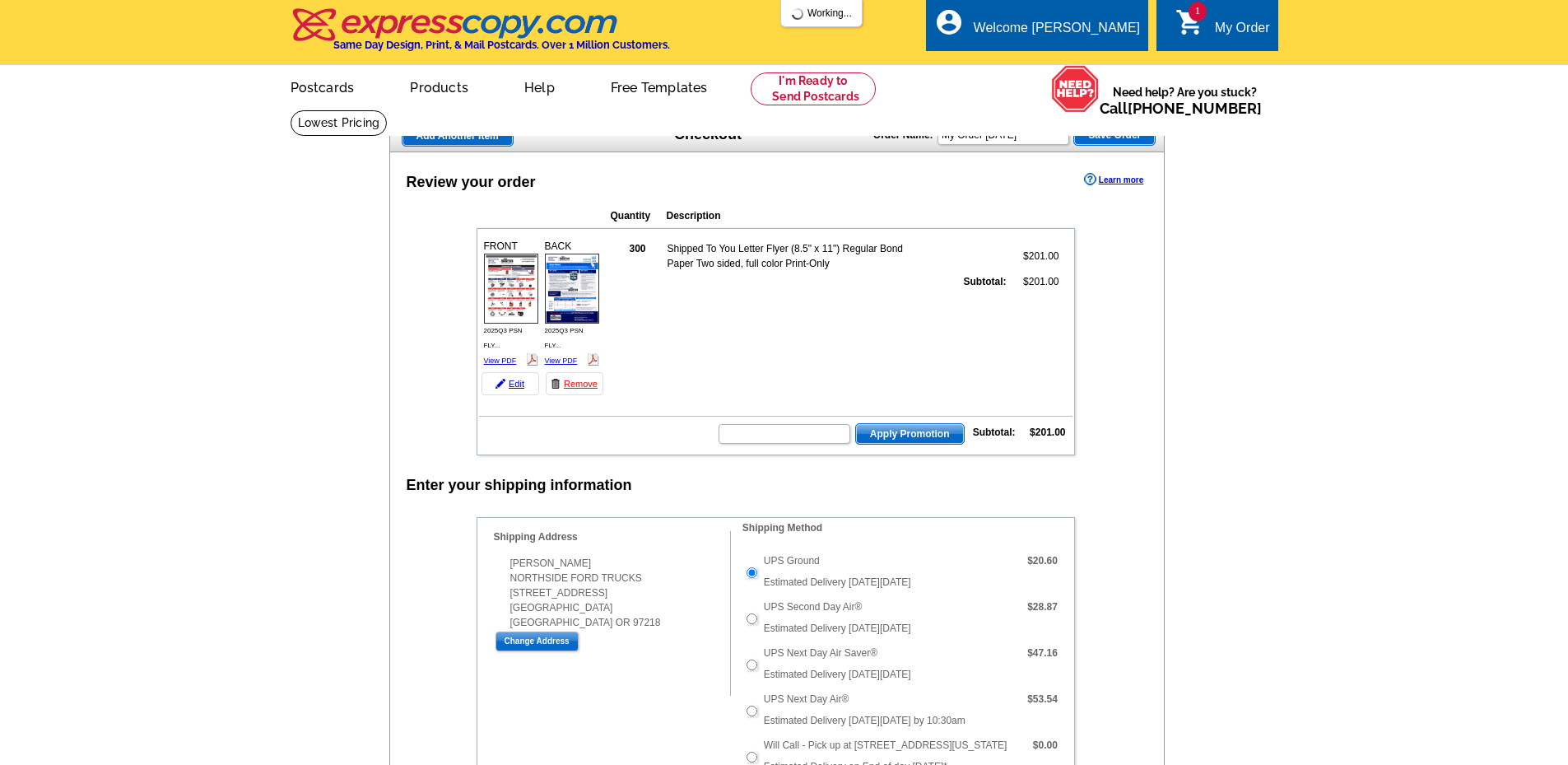 click at bounding box center (952, 513) 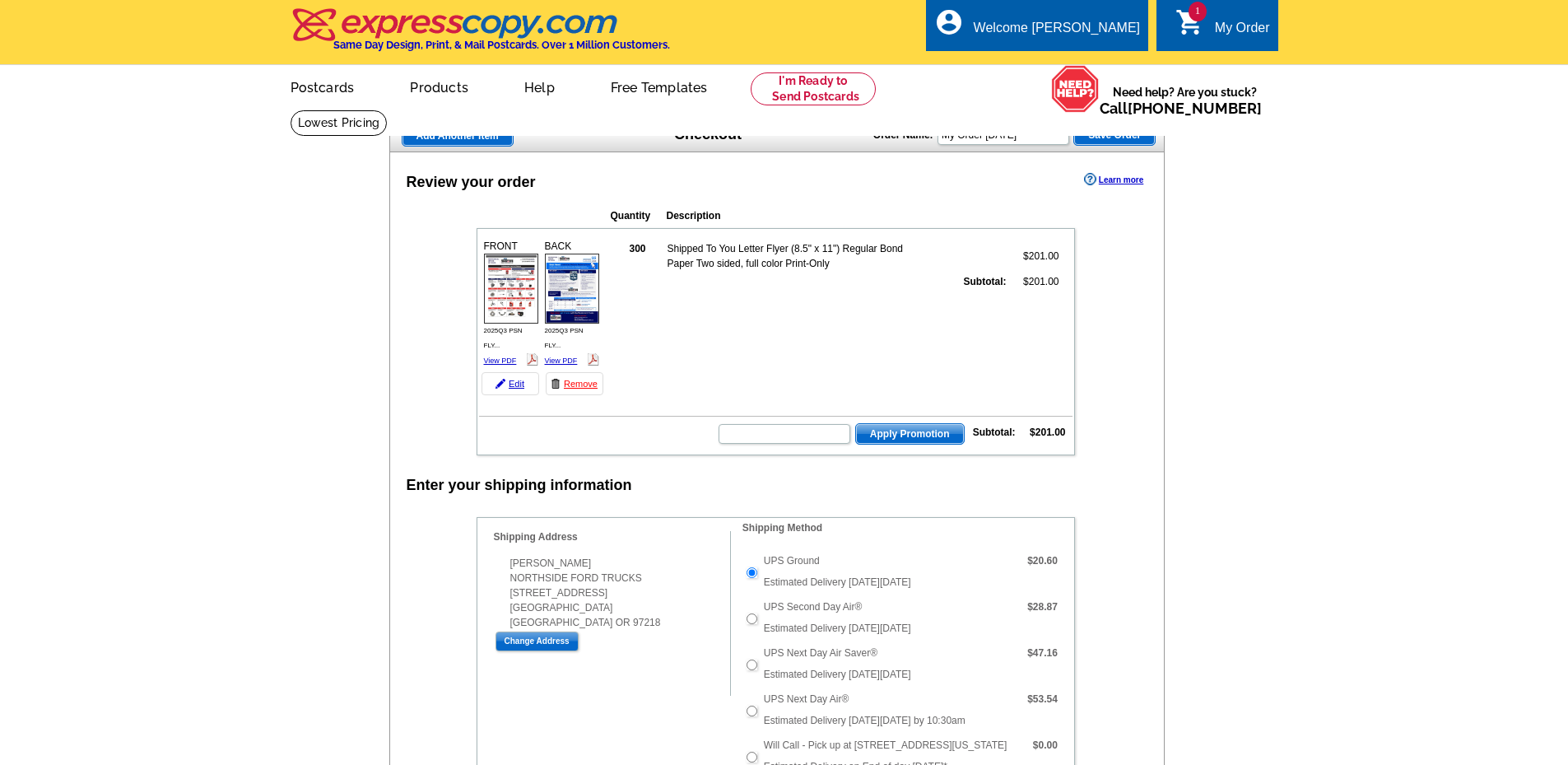scroll, scrollTop: 247, scrollLeft: 0, axis: vertical 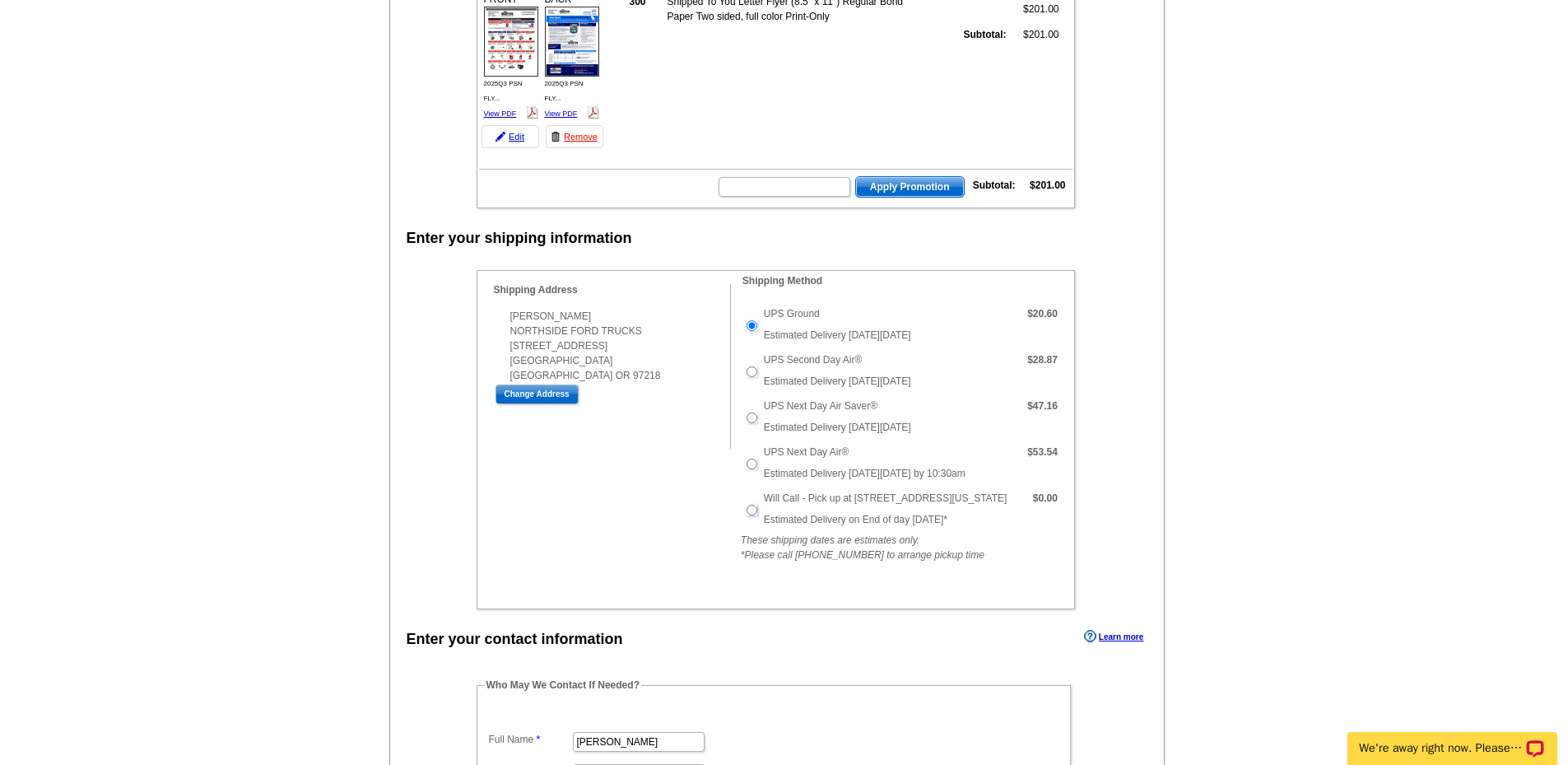 click on "Will Call - Pick up at [STREET_ADDRESS][US_STATE]" at bounding box center (751, 510) 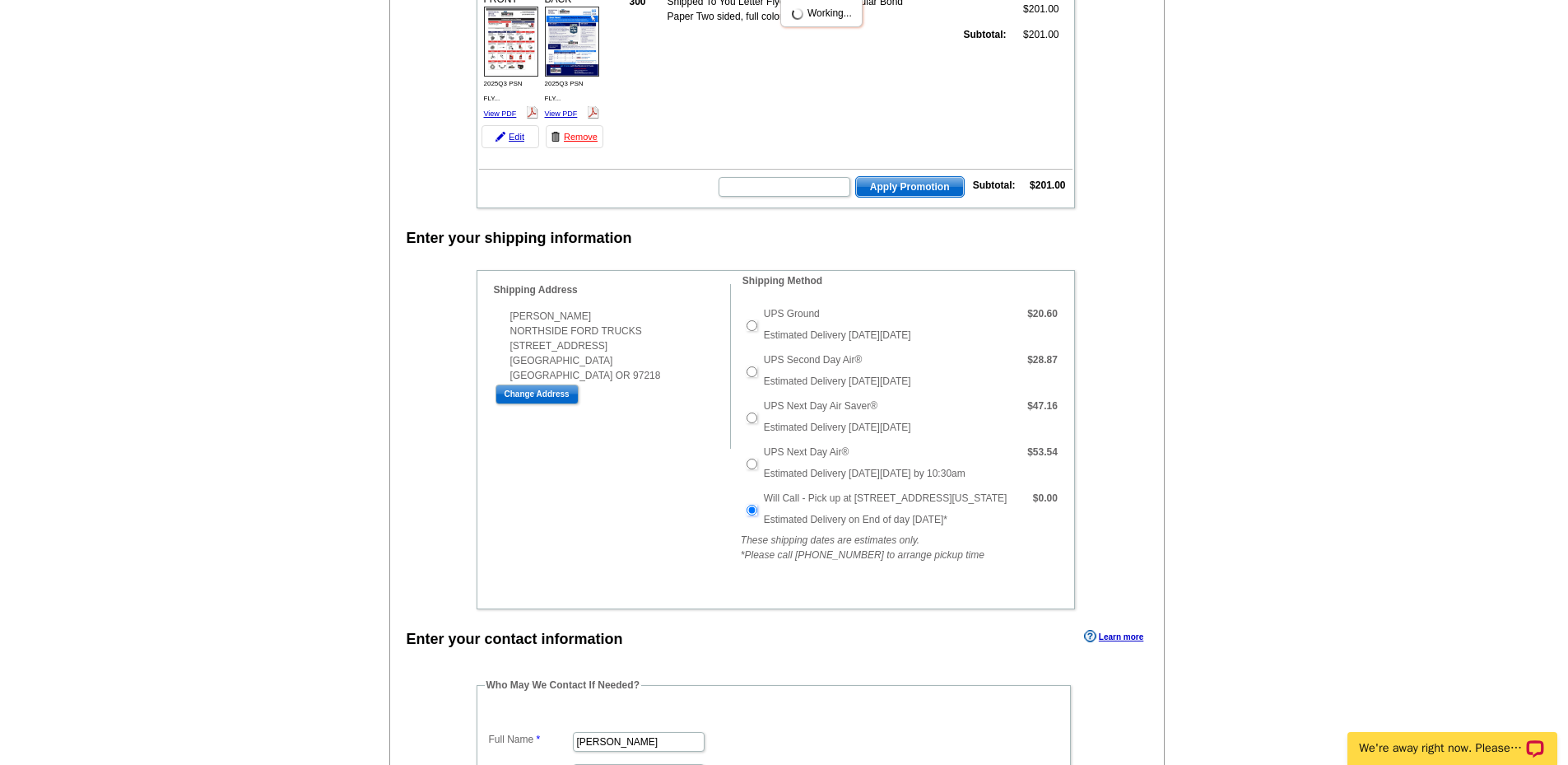 scroll, scrollTop: 0, scrollLeft: 0, axis: both 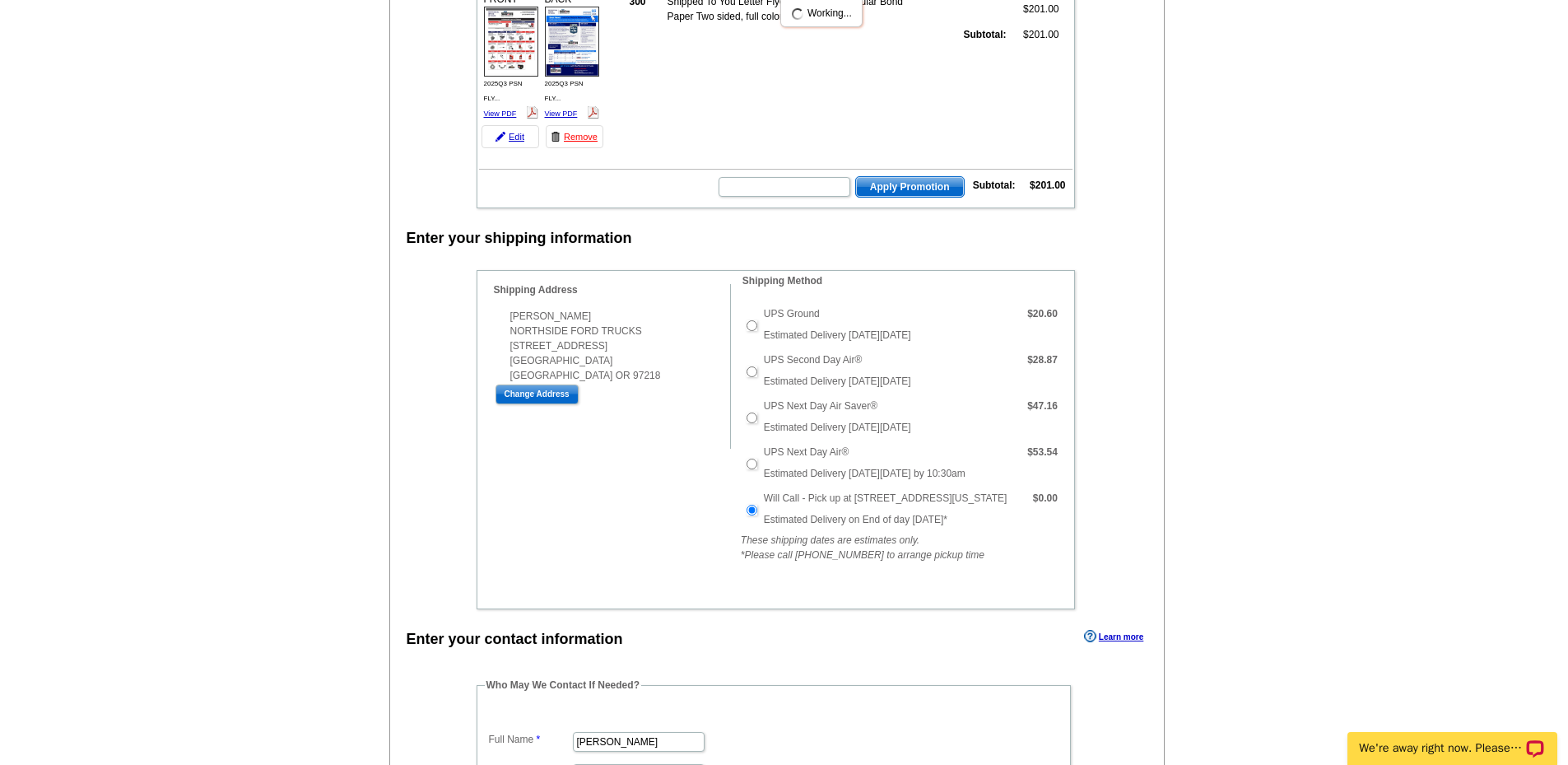 click on "Add Another Item
Checkout
Order Name:
My Order 2025-07-03
Save Order
Review your order
Learn more
Quantity
Description
300" at bounding box center (784, 580) 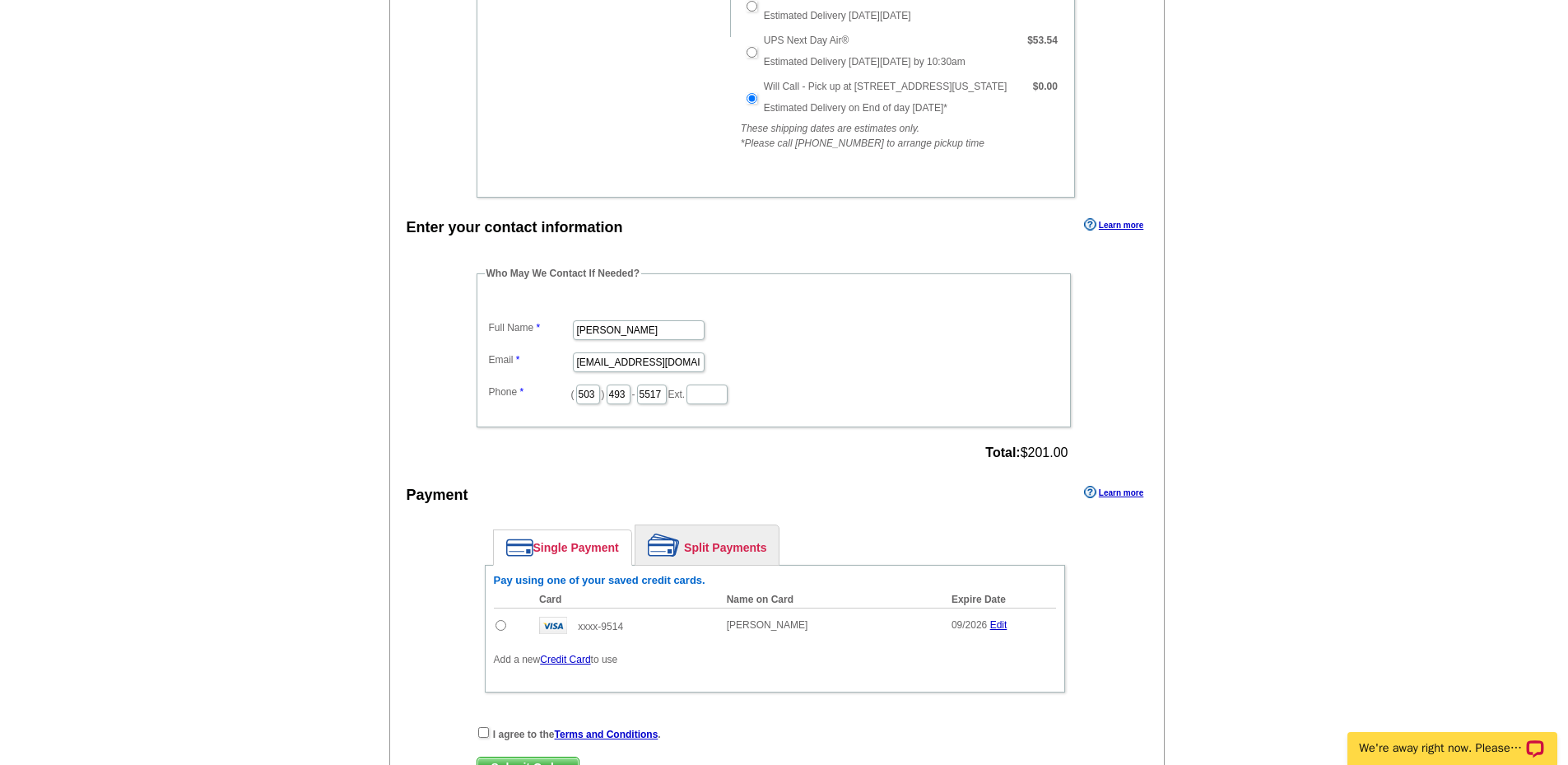 scroll, scrollTop: 823, scrollLeft: 0, axis: vertical 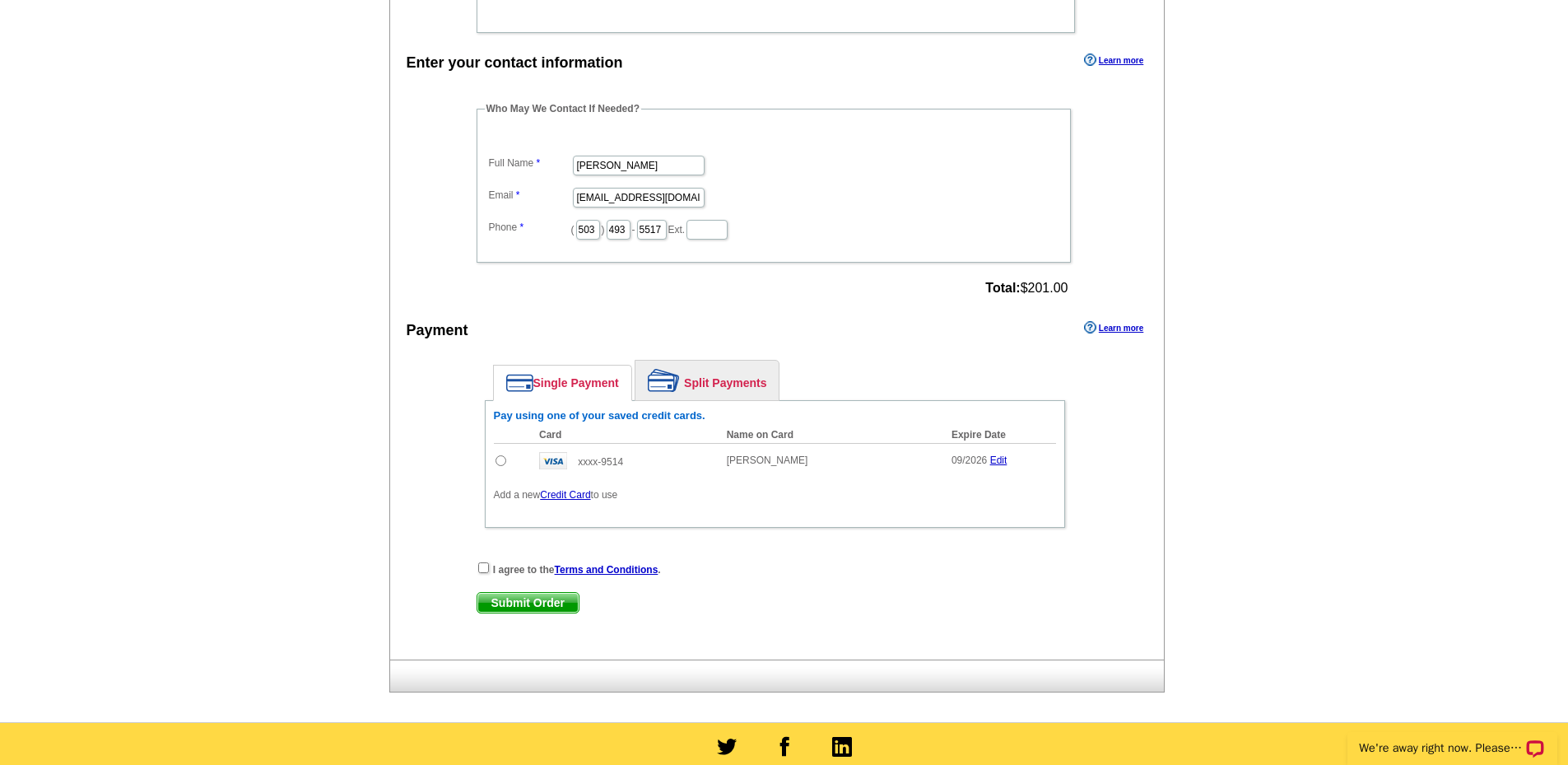 click on "Credit Card" at bounding box center (565, 495) 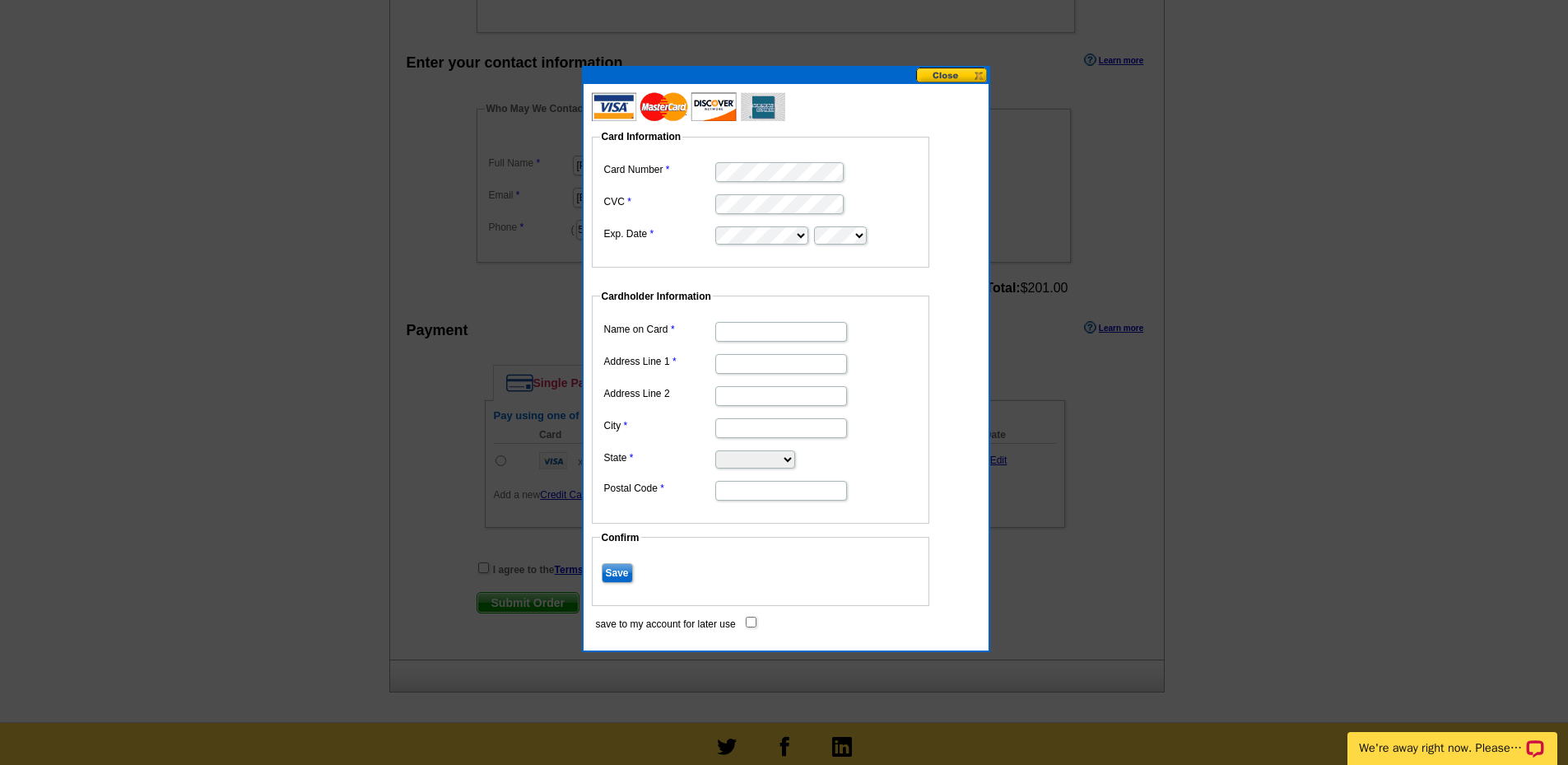type on "james mcdonough" 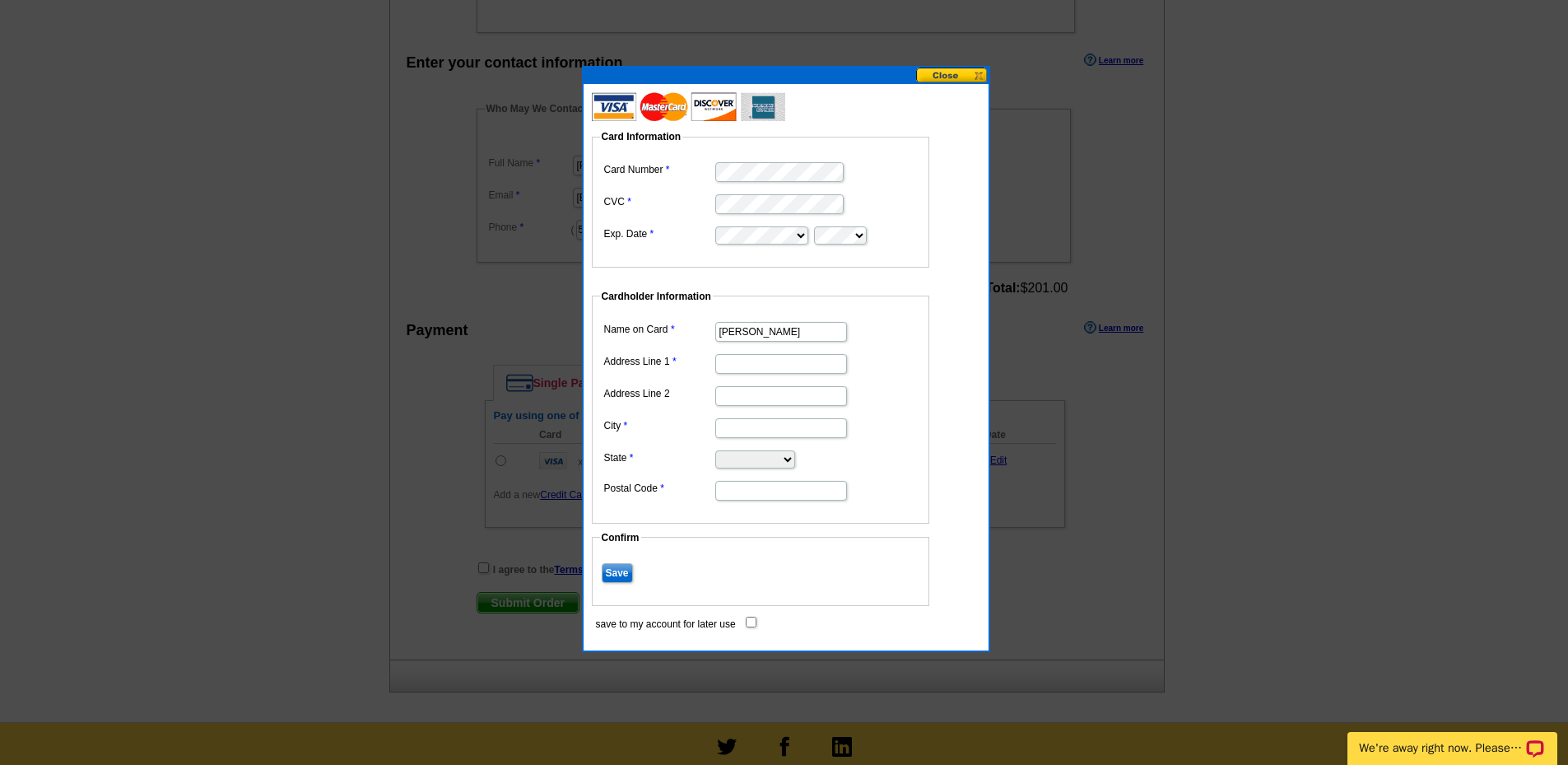 click on "Address Line 1" at bounding box center (781, 364) 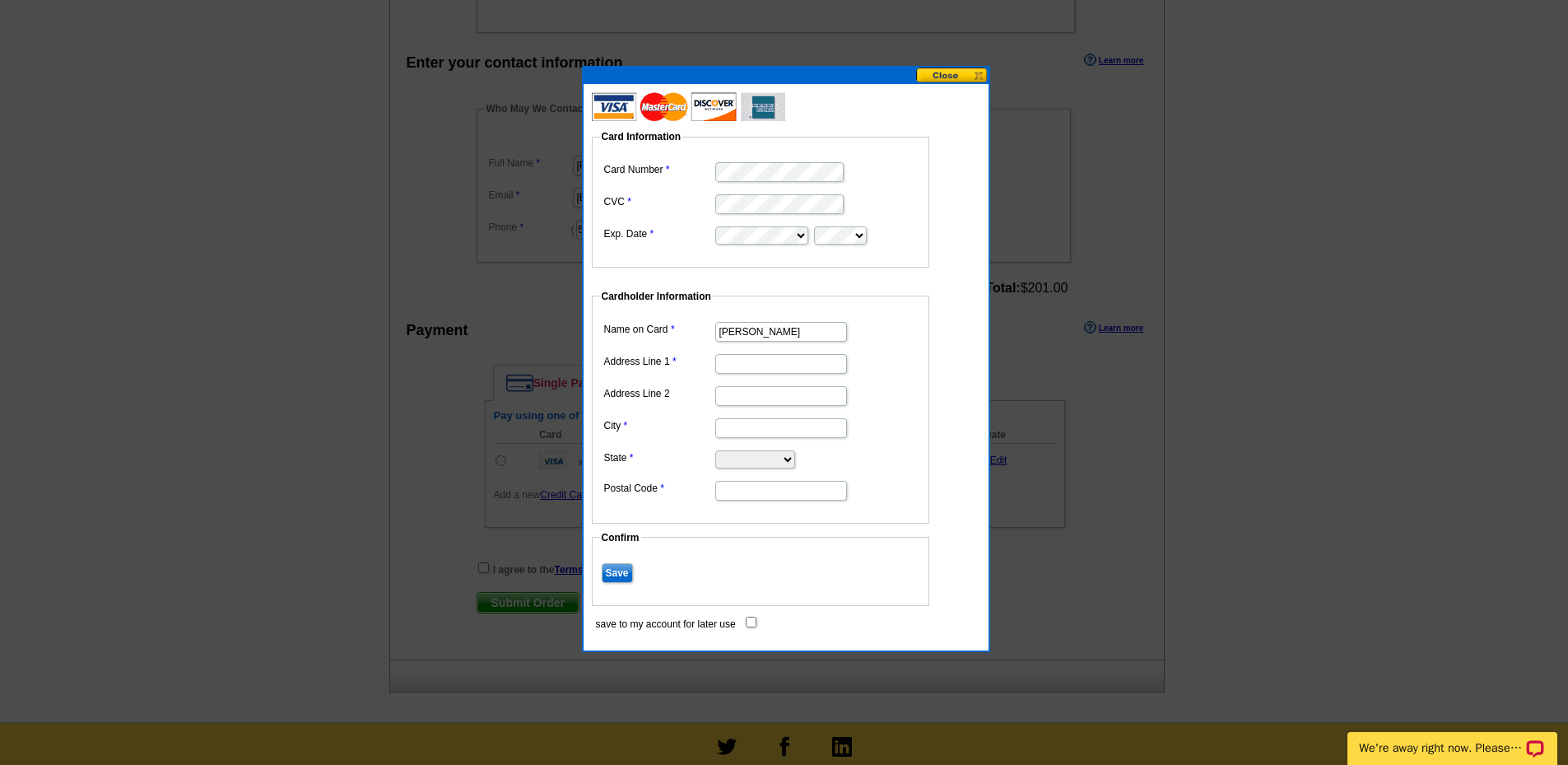 type on "PO BOX 55010" 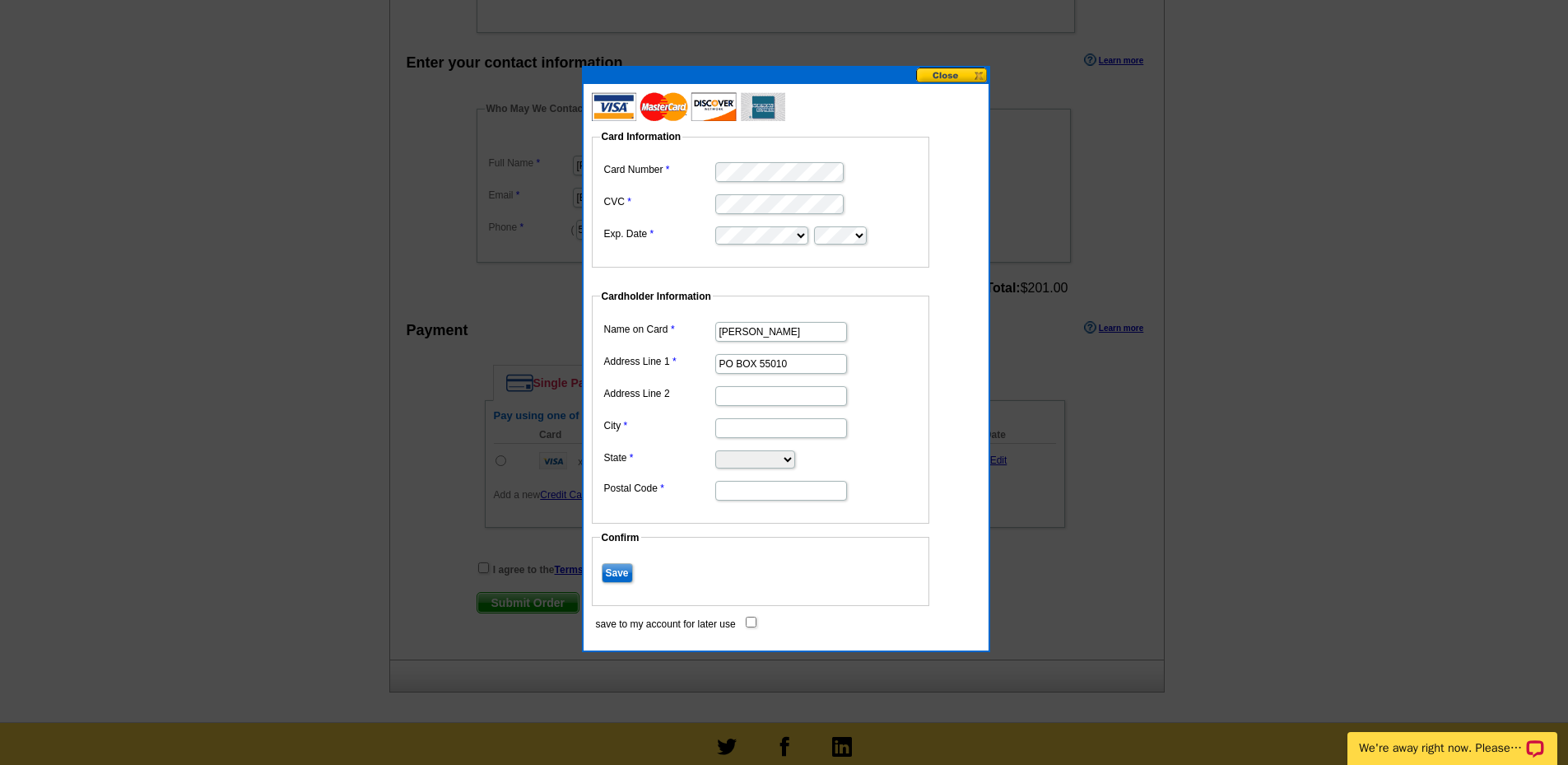 type on "PORTLAND" 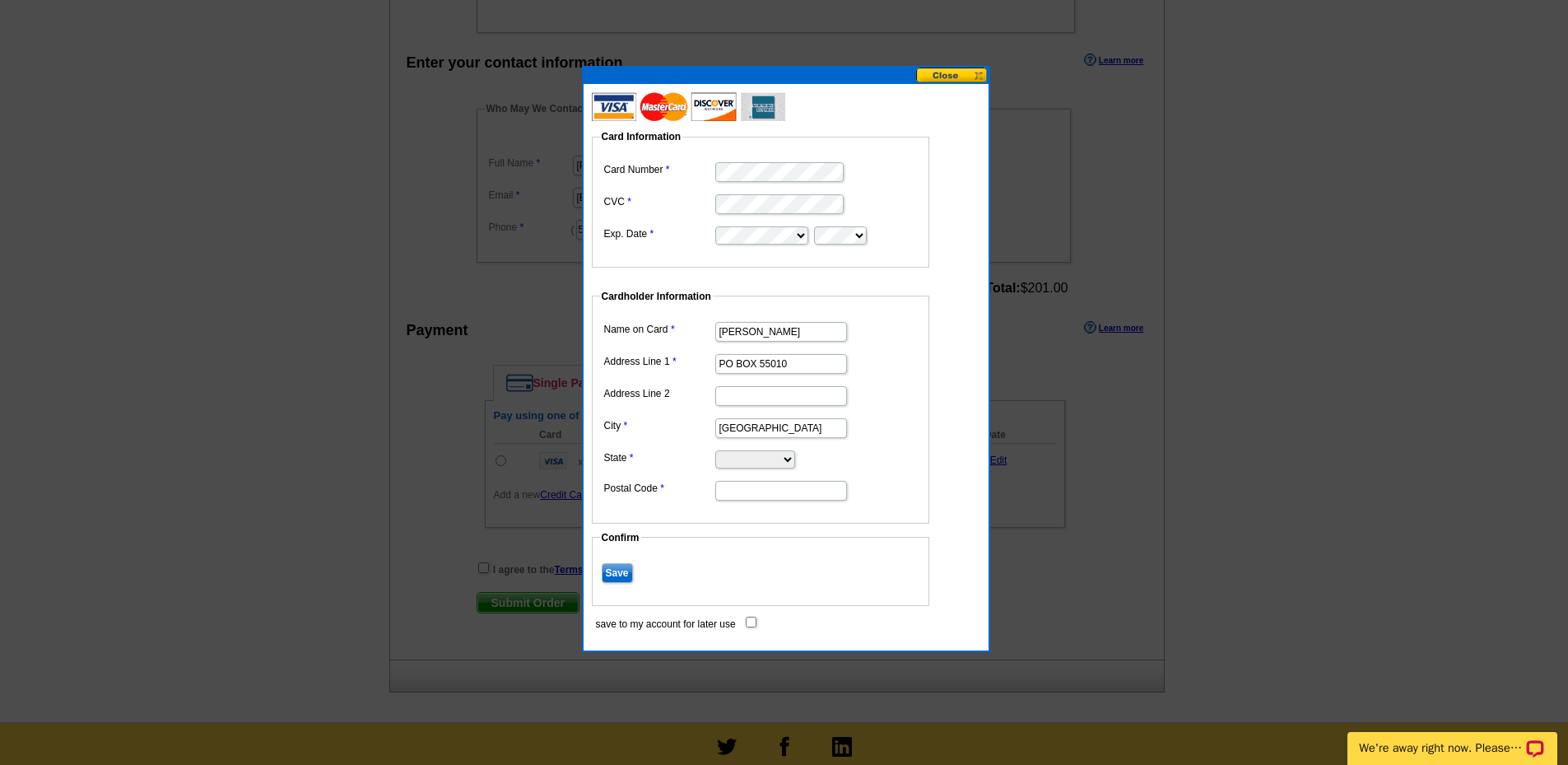 select on "OR" 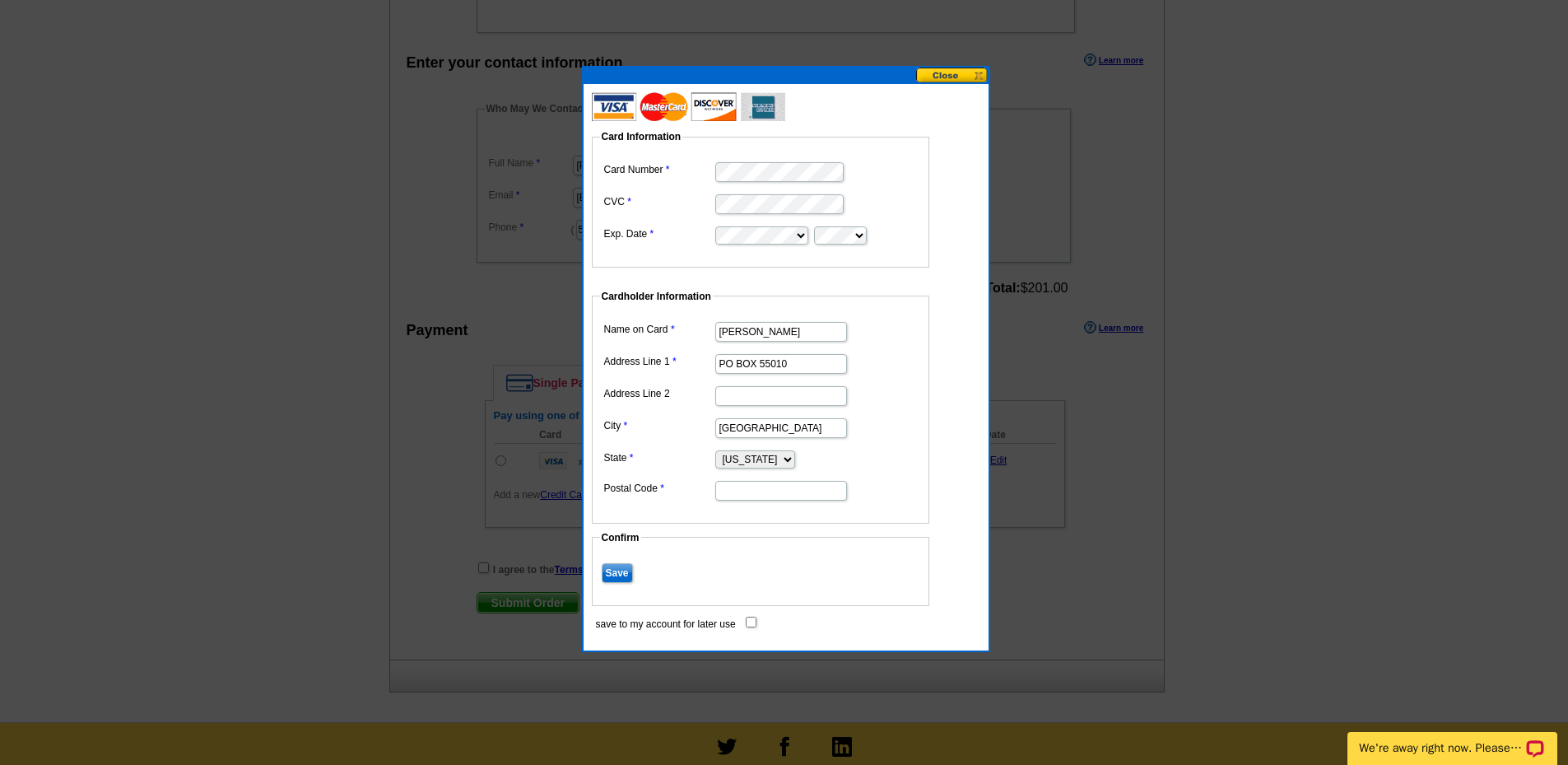 type on "97238" 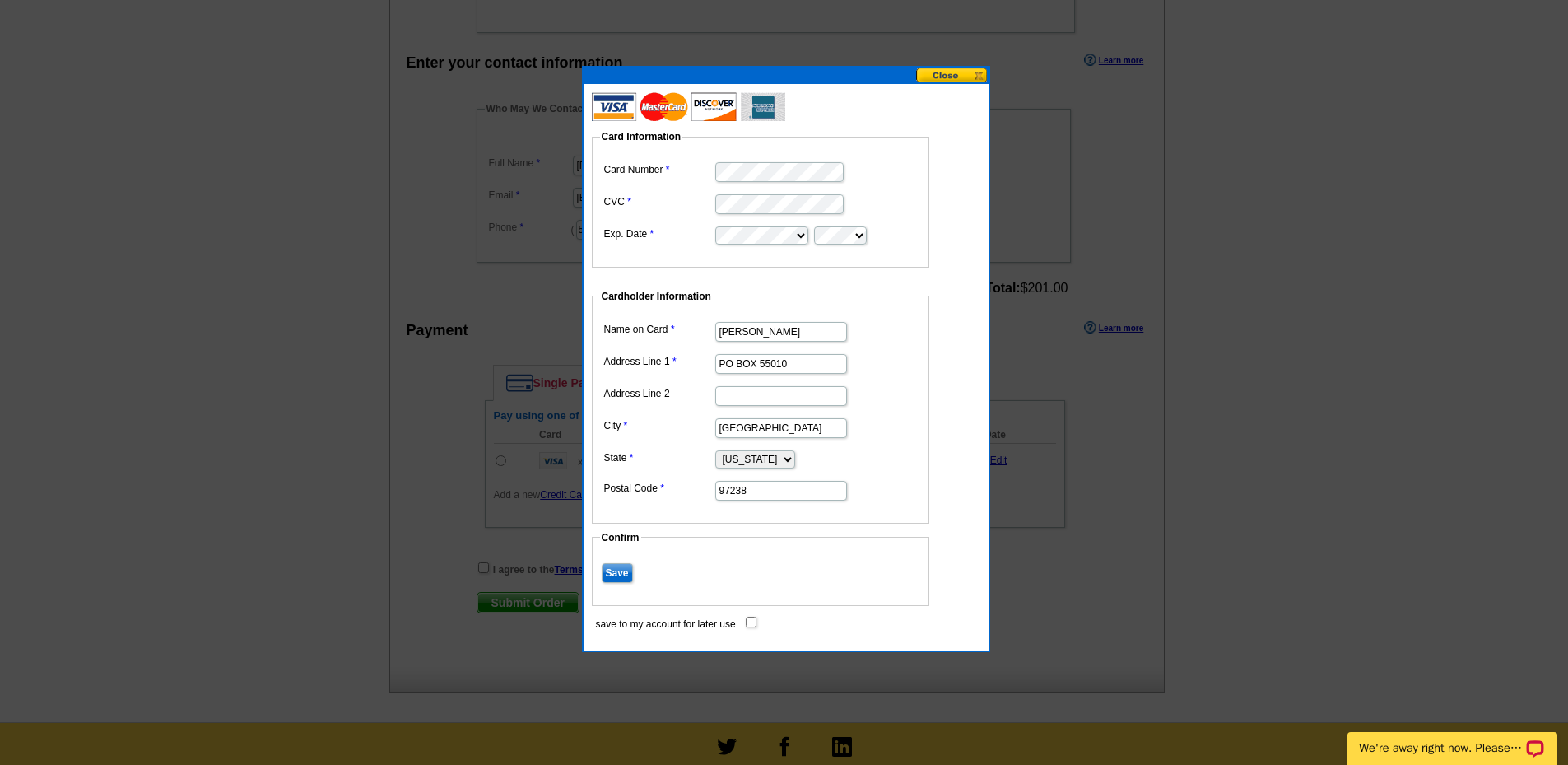 click on "save to my account for later use" at bounding box center [751, 622] 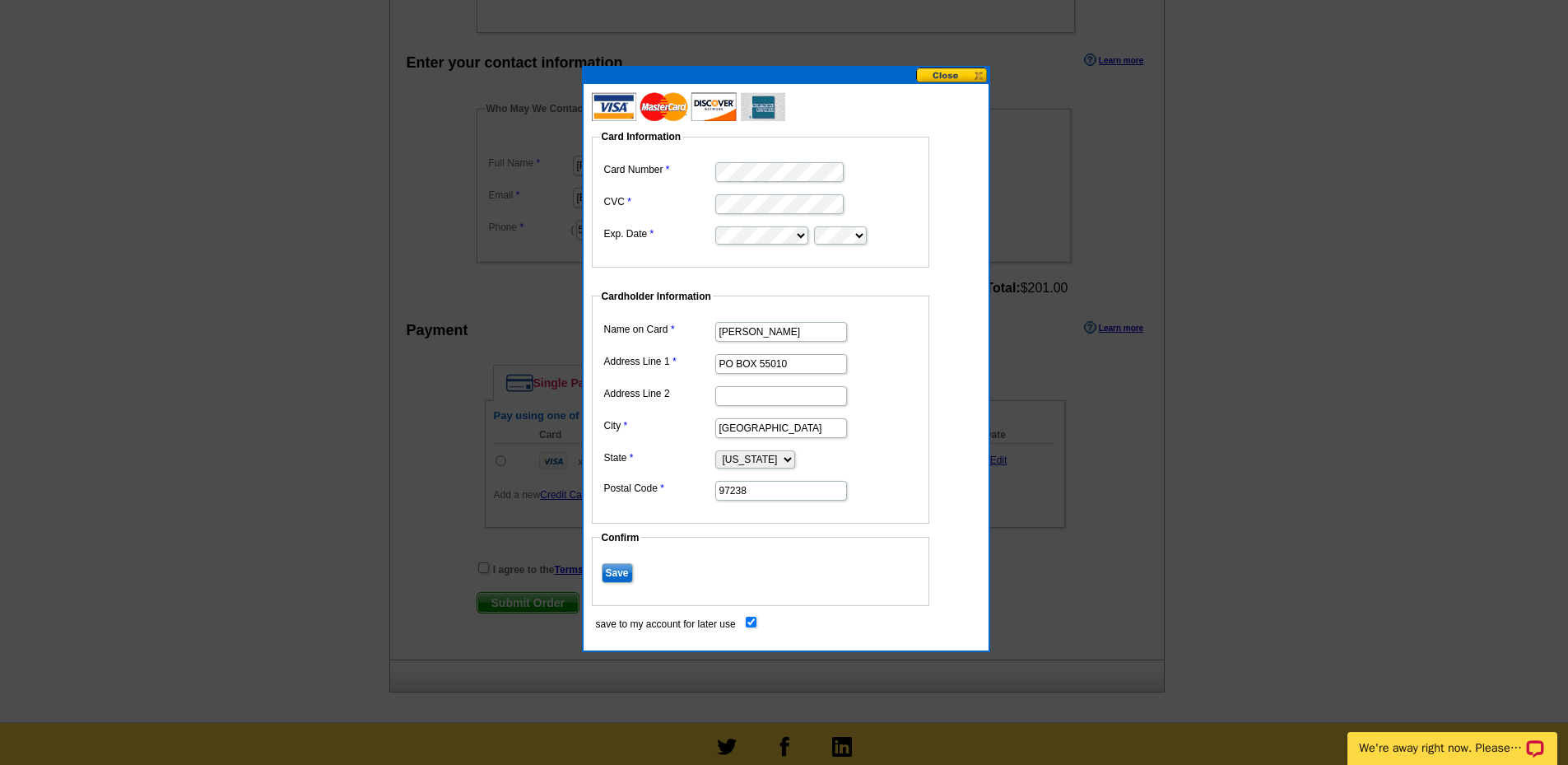click on "Save" at bounding box center [617, 573] 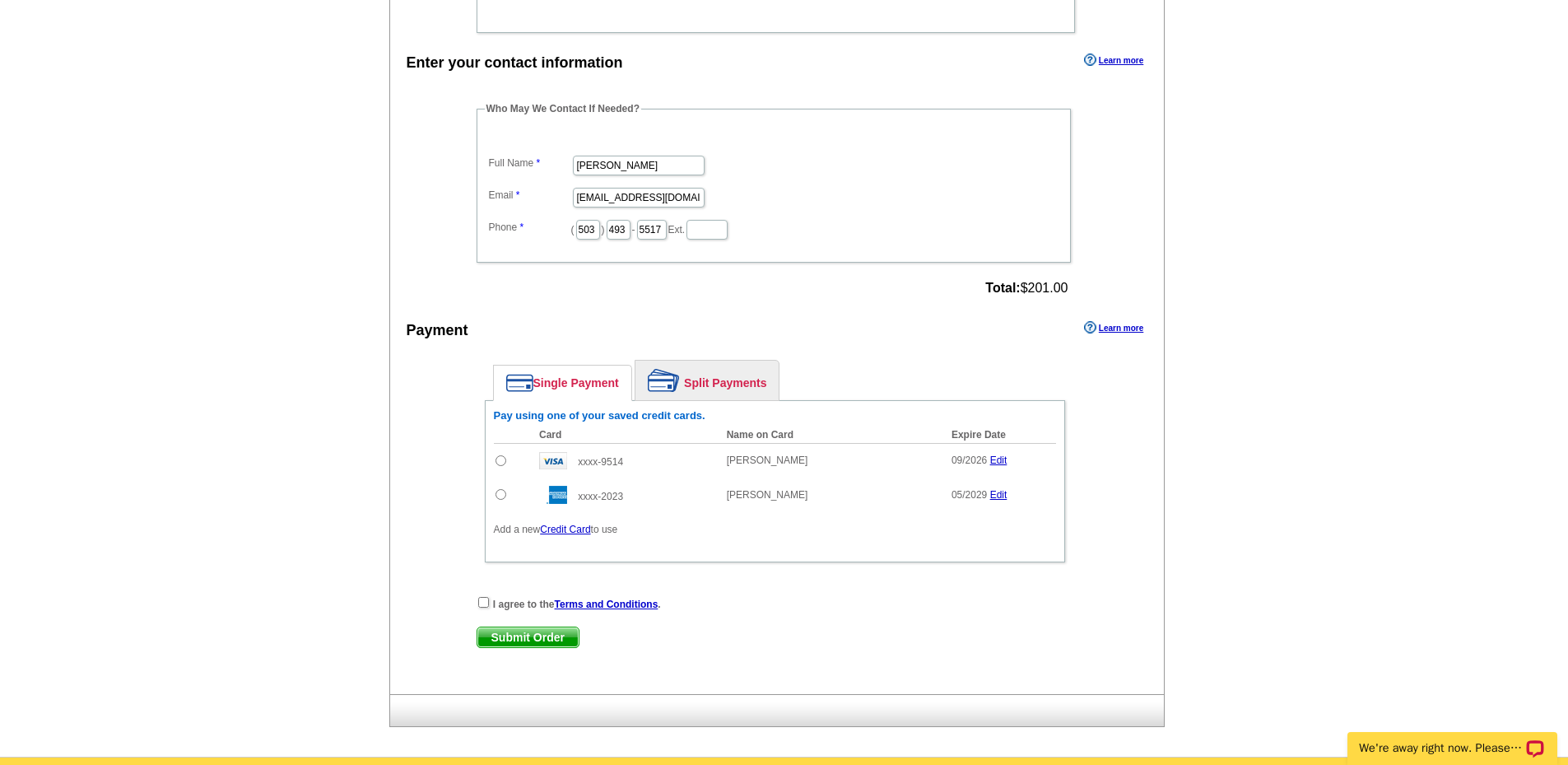 click at bounding box center (500, 494) 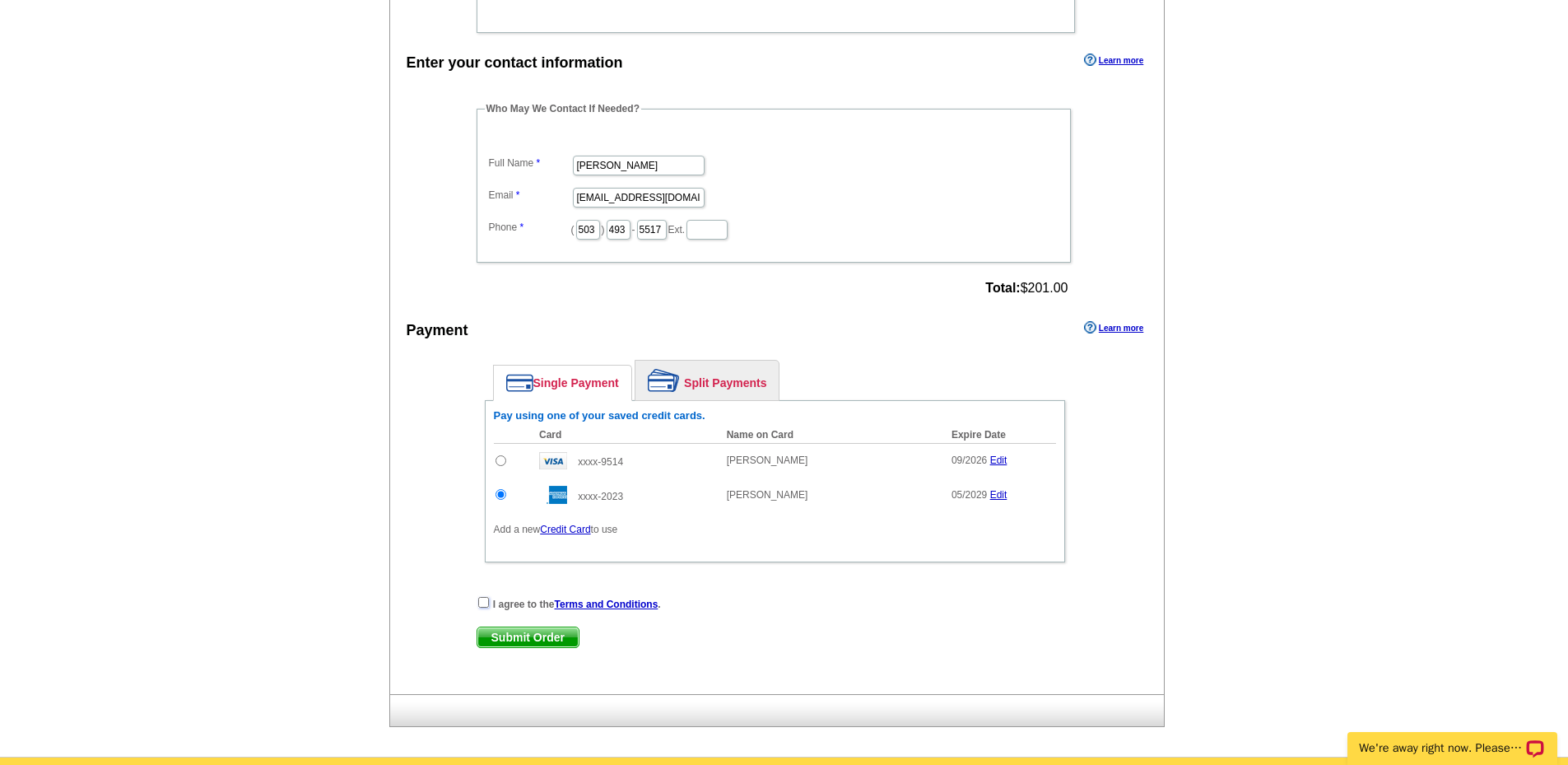 click at bounding box center (483, 602) 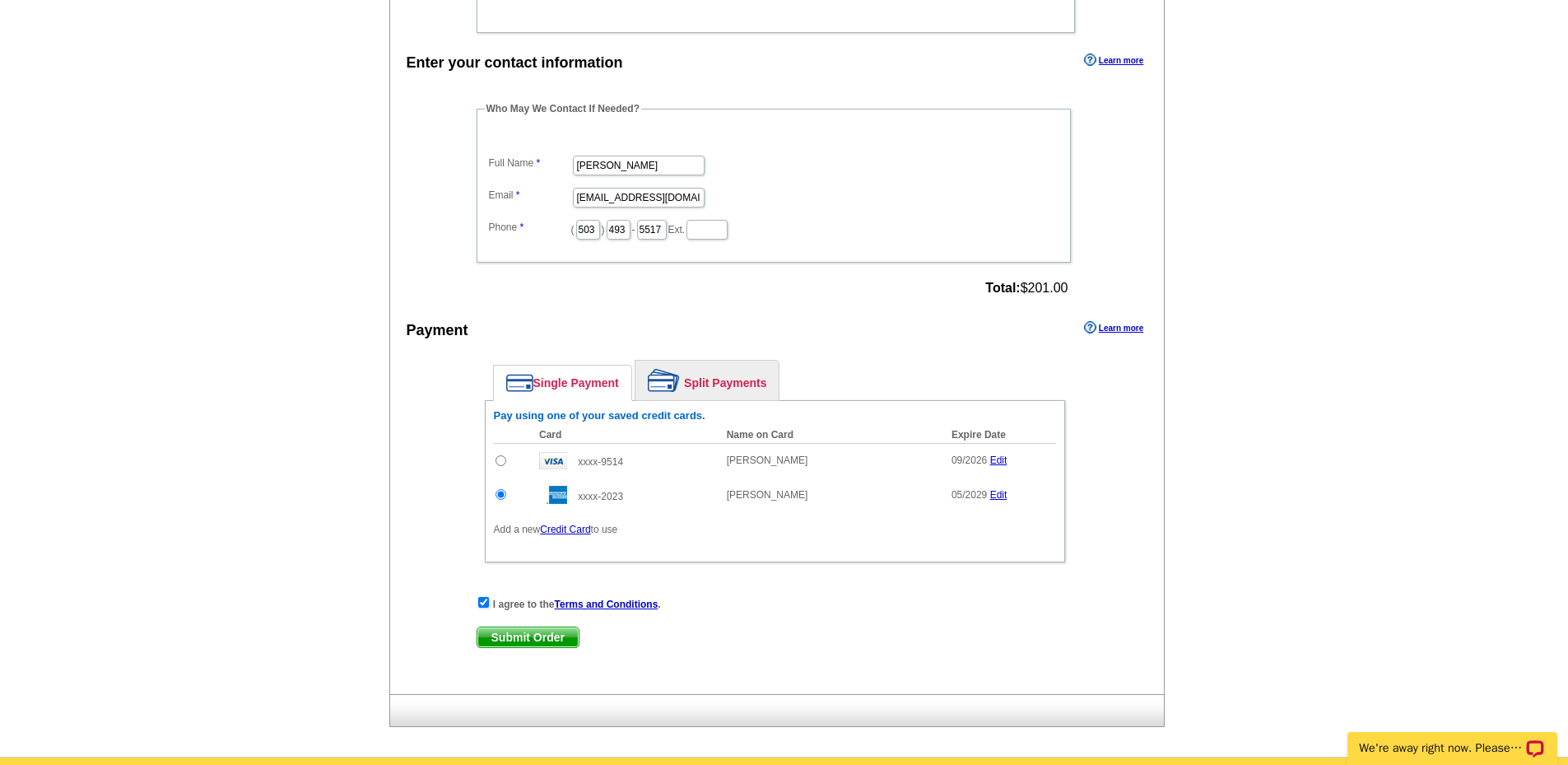 click on "Submit Order" at bounding box center [528, 637] 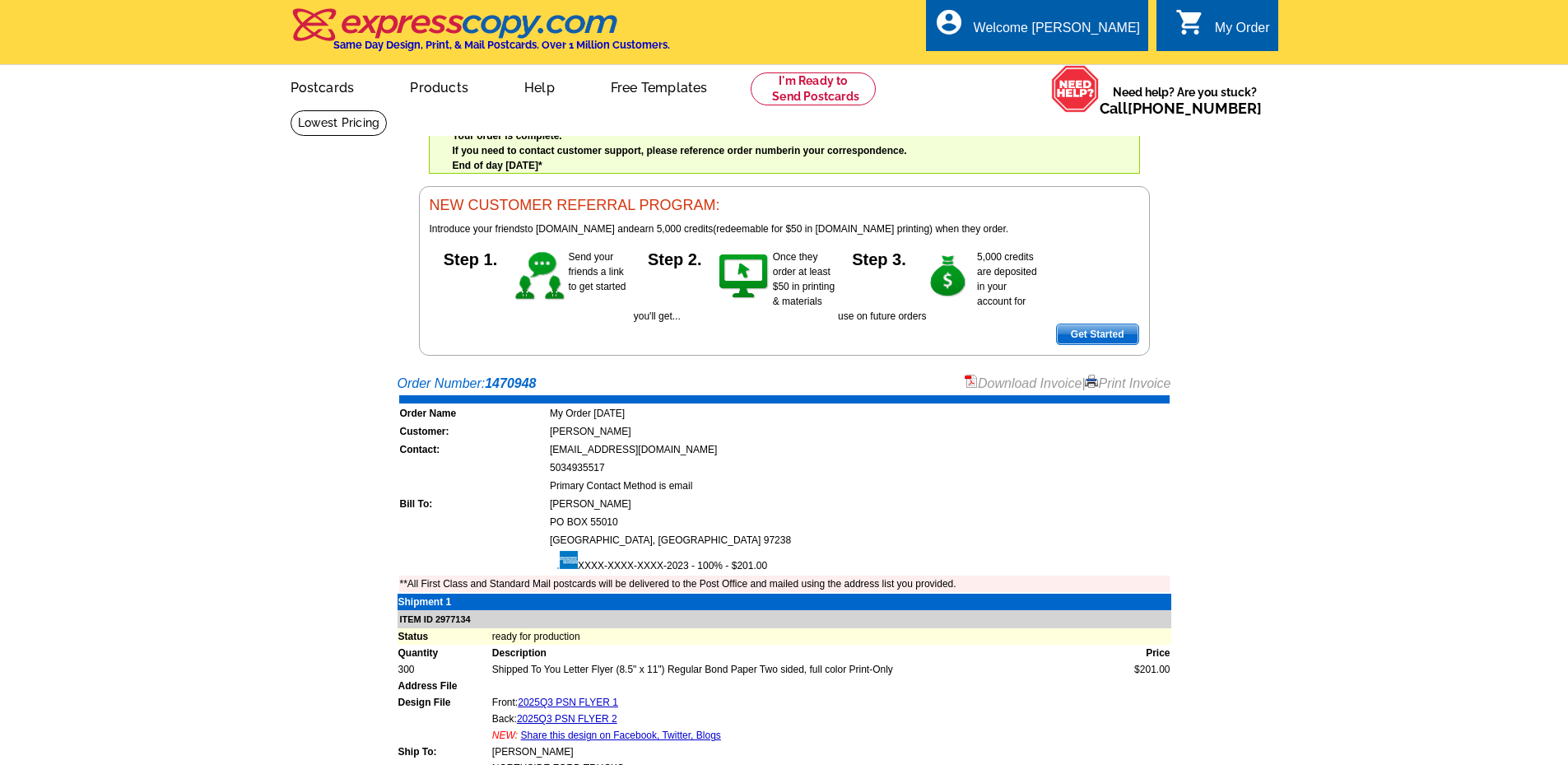 scroll, scrollTop: 0, scrollLeft: 0, axis: both 